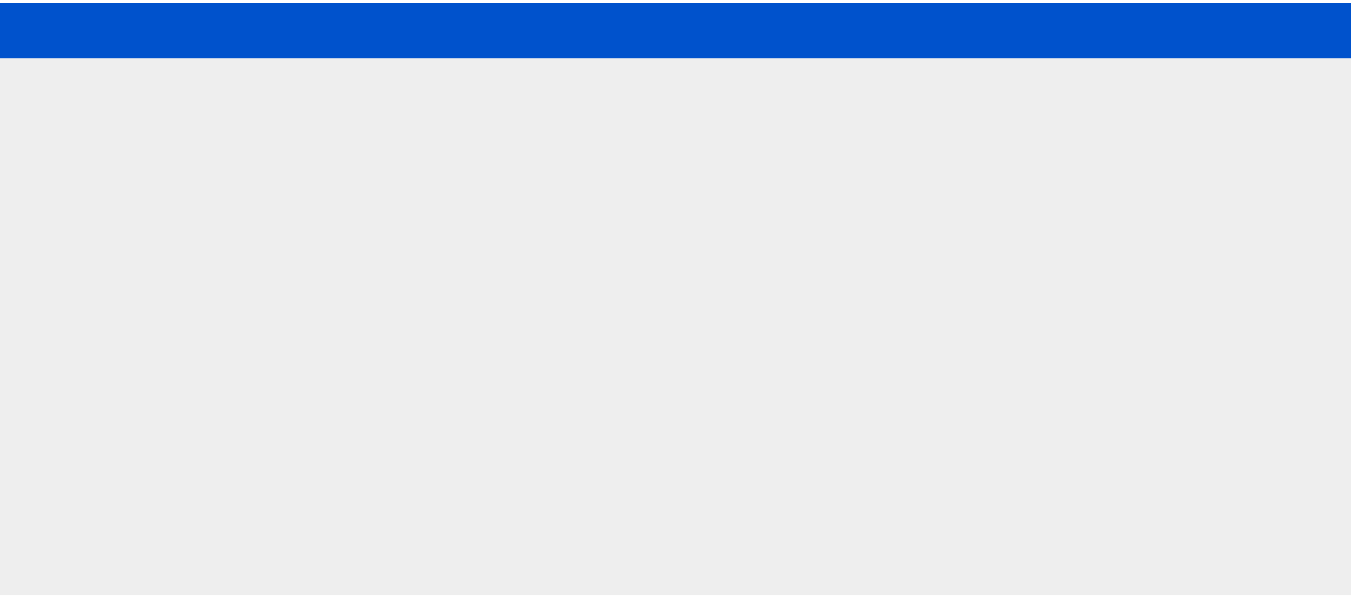 scroll, scrollTop: 0, scrollLeft: 0, axis: both 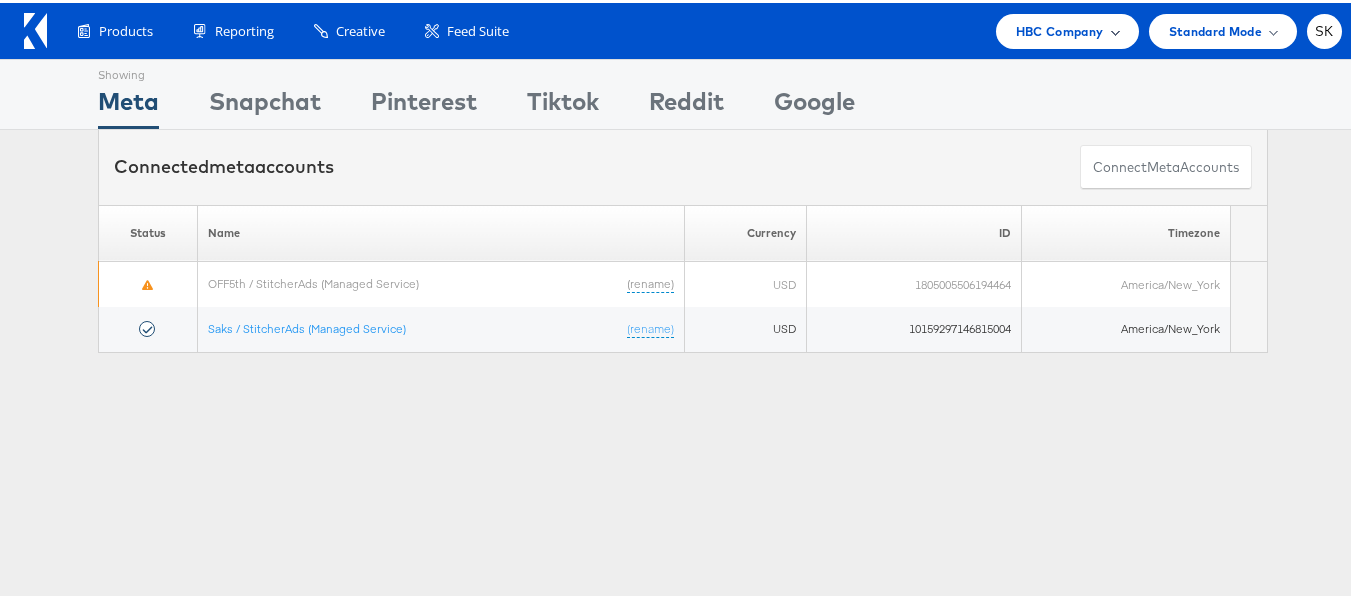 click on "HBC Company" at bounding box center (1060, 28) 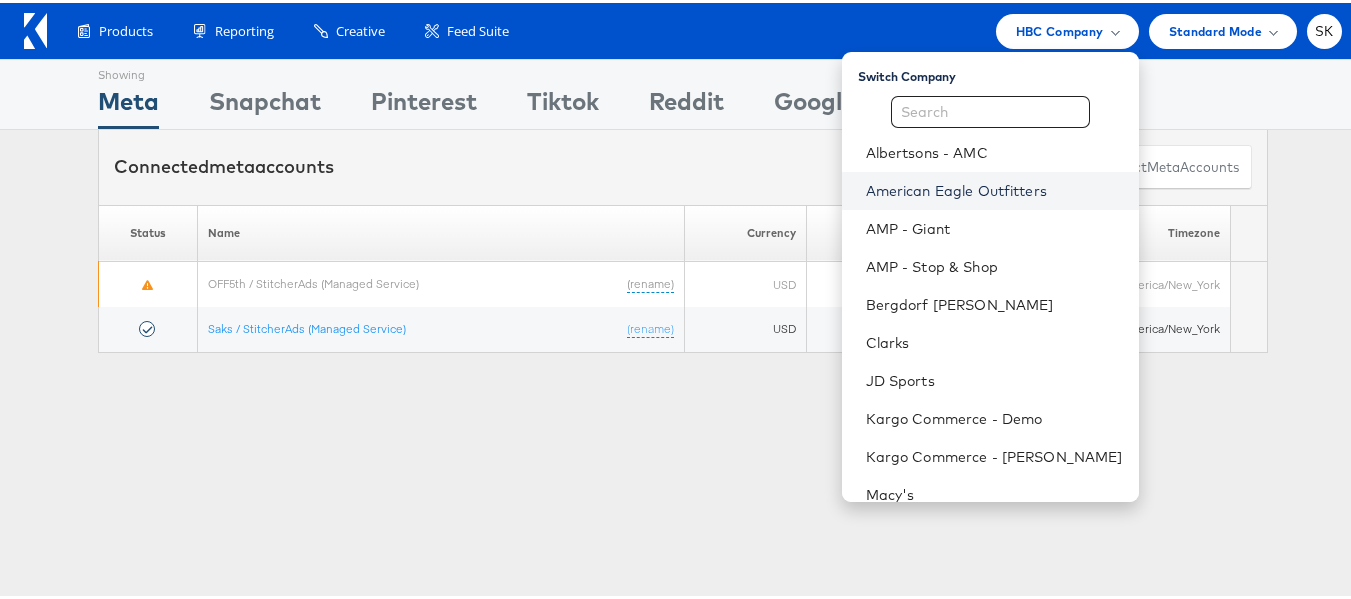 scroll, scrollTop: 248, scrollLeft: 0, axis: vertical 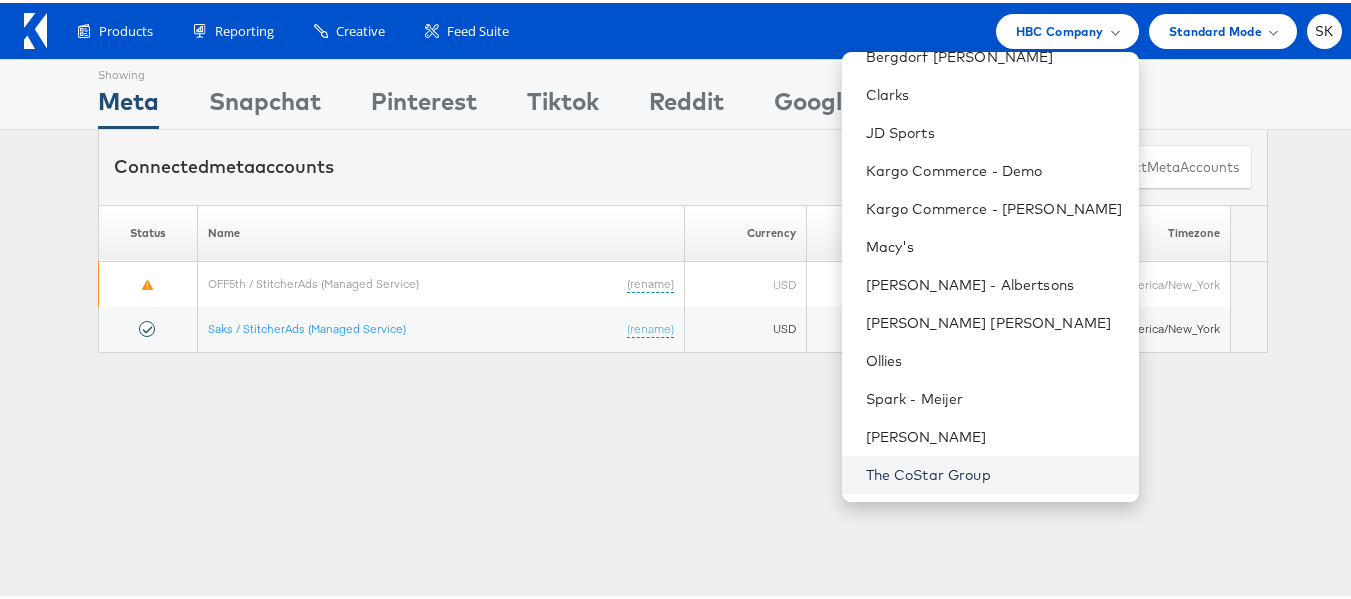 click on "The CoStar Group" at bounding box center [994, 472] 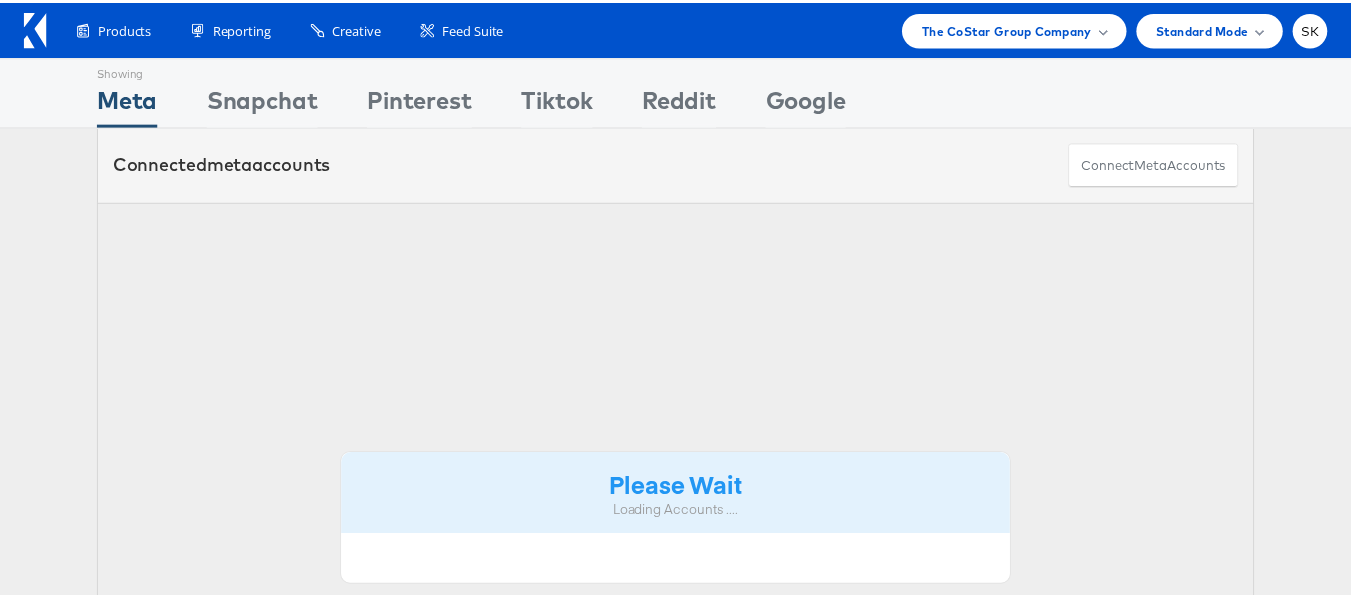 scroll, scrollTop: 0, scrollLeft: 0, axis: both 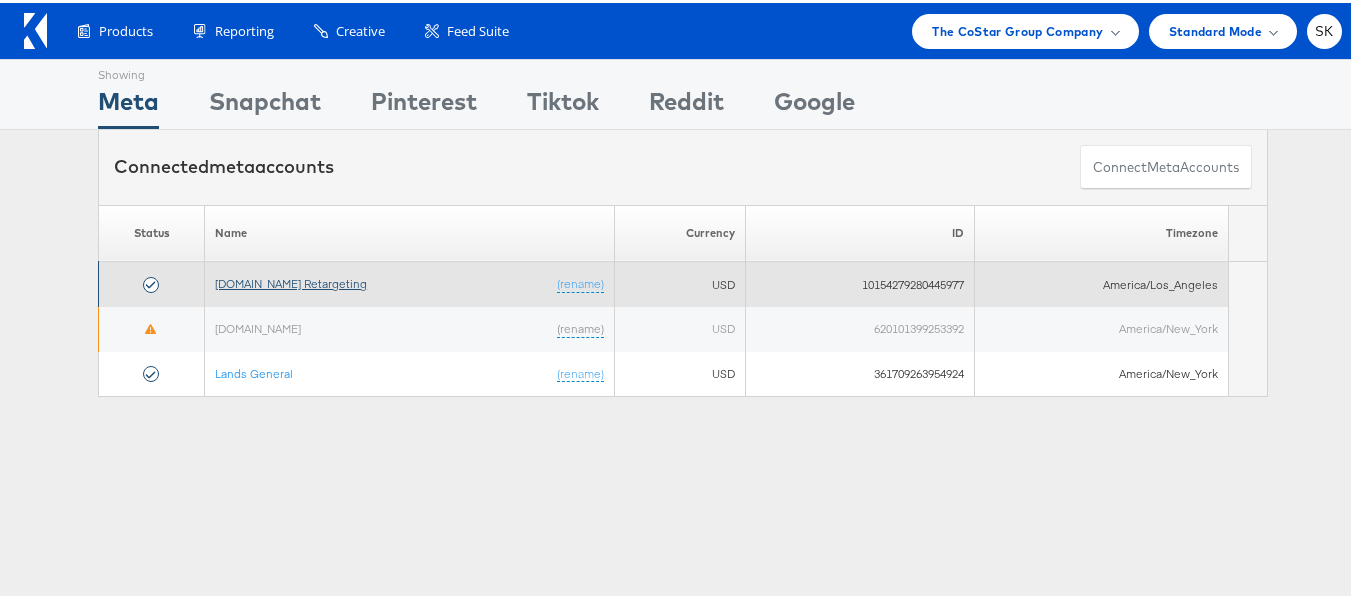click on "Apartments.com Retargeting" at bounding box center [291, 280] 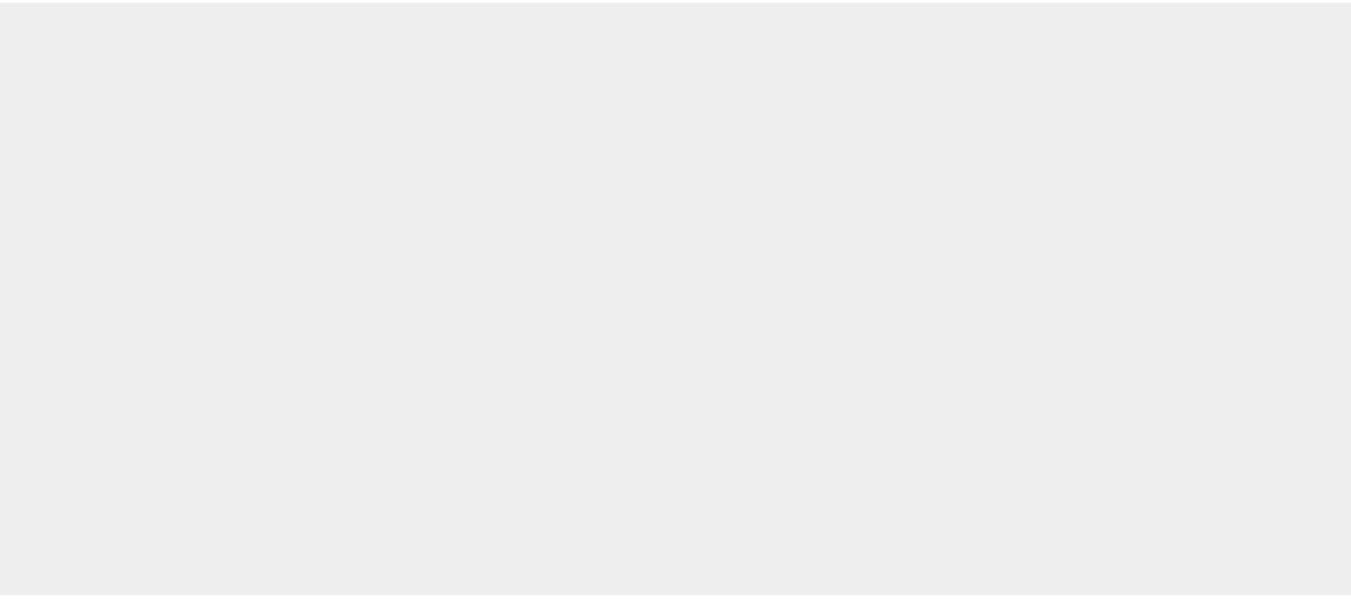 scroll, scrollTop: 0, scrollLeft: 0, axis: both 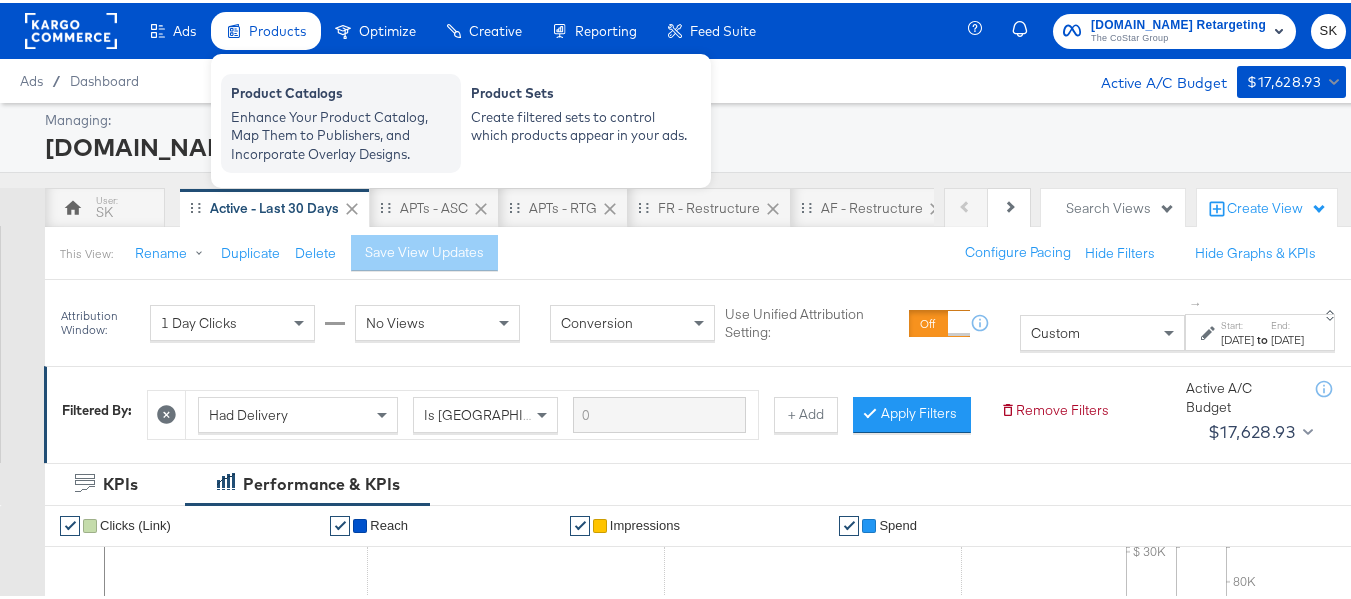 click on "Enhance Your Product Catalog, Map Them to Publishers, and Incorporate Overlay Designs." at bounding box center (341, 133) 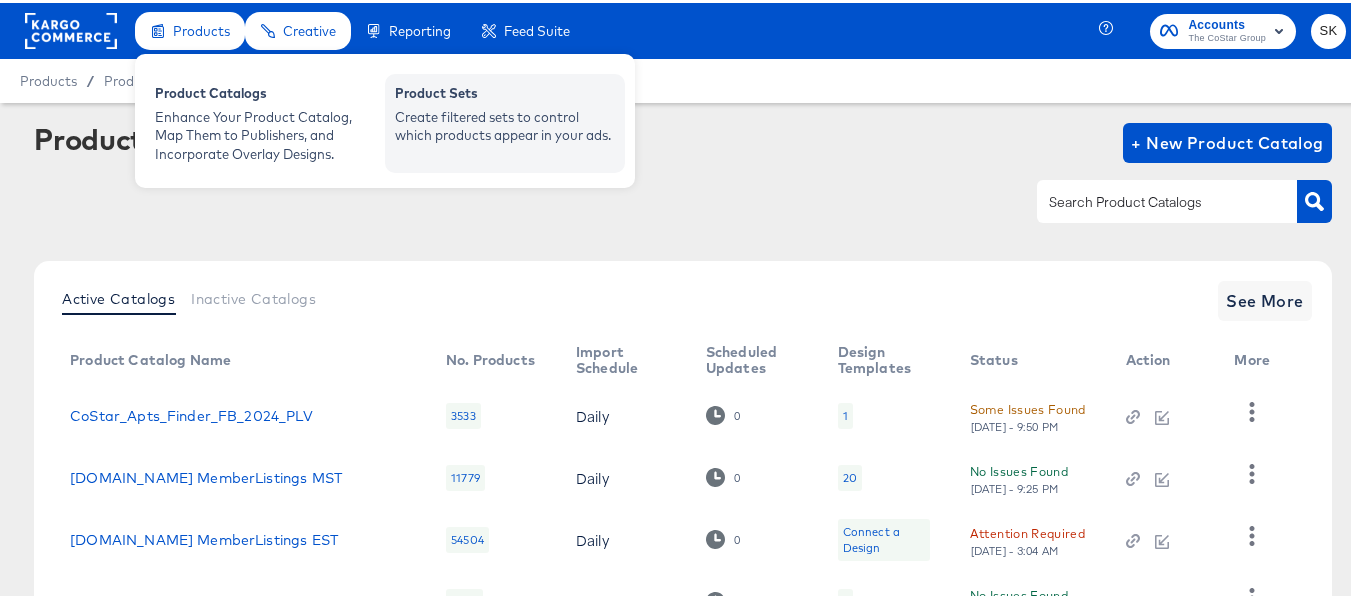 click on "Create filtered sets to control which products appear in your ads." at bounding box center [505, 123] 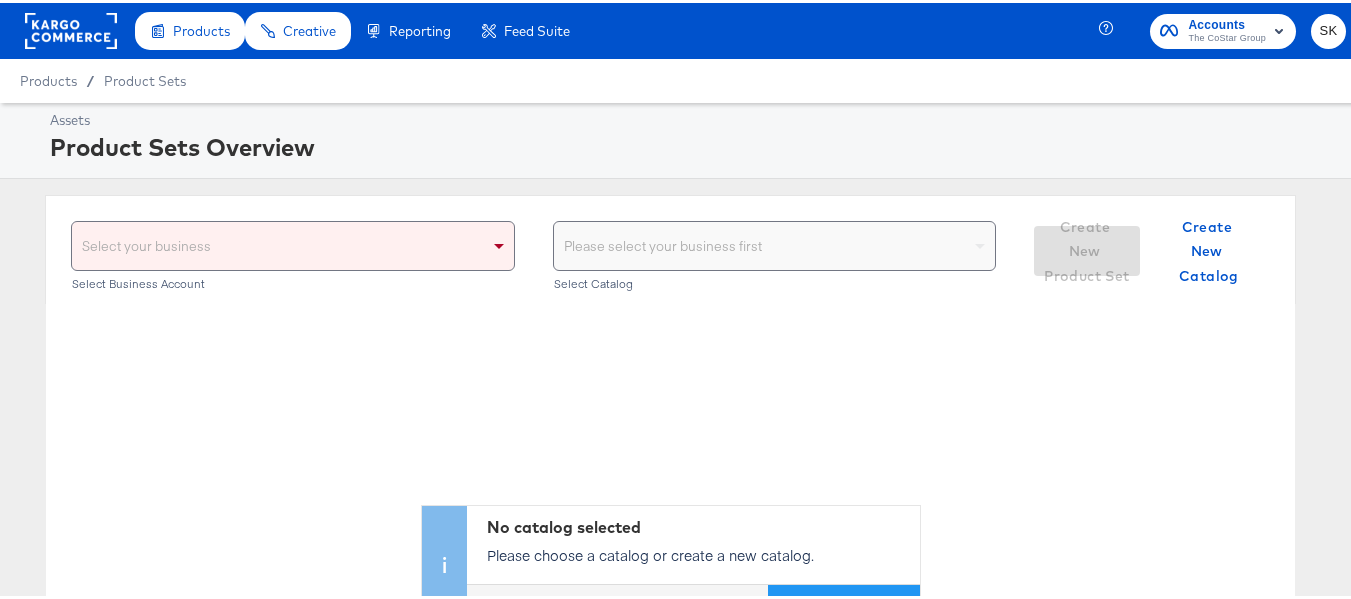 click on "Assets Product Sets Overview" at bounding box center [683, 138] 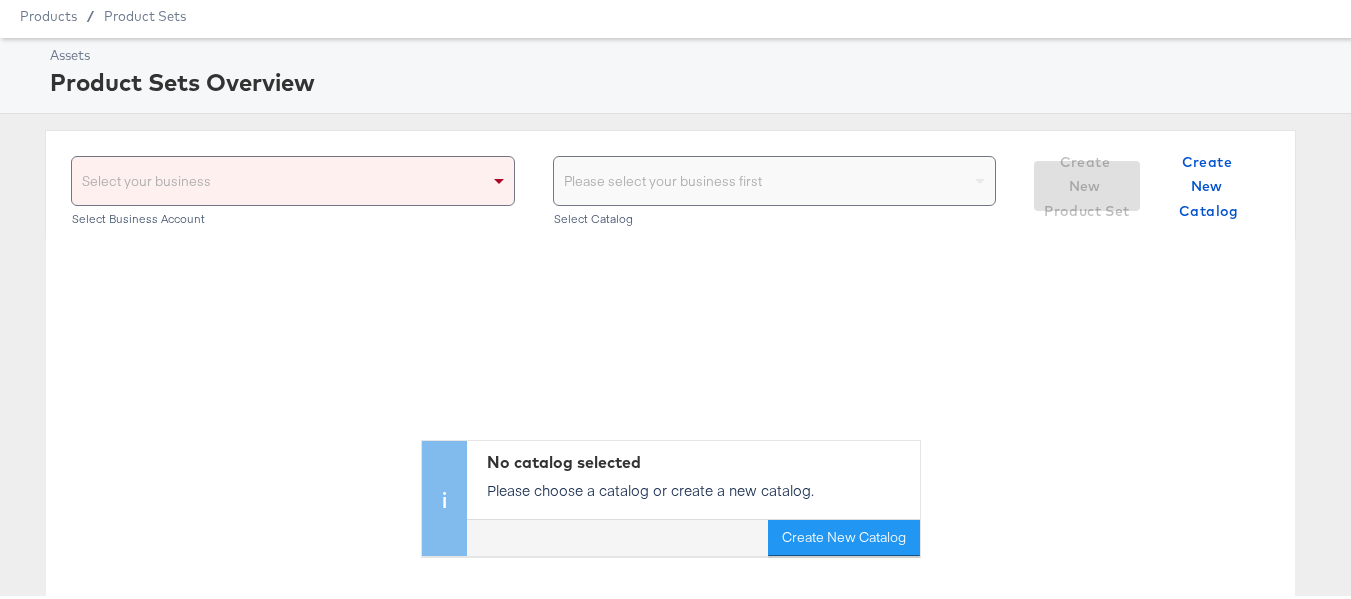 scroll, scrollTop: 100, scrollLeft: 0, axis: vertical 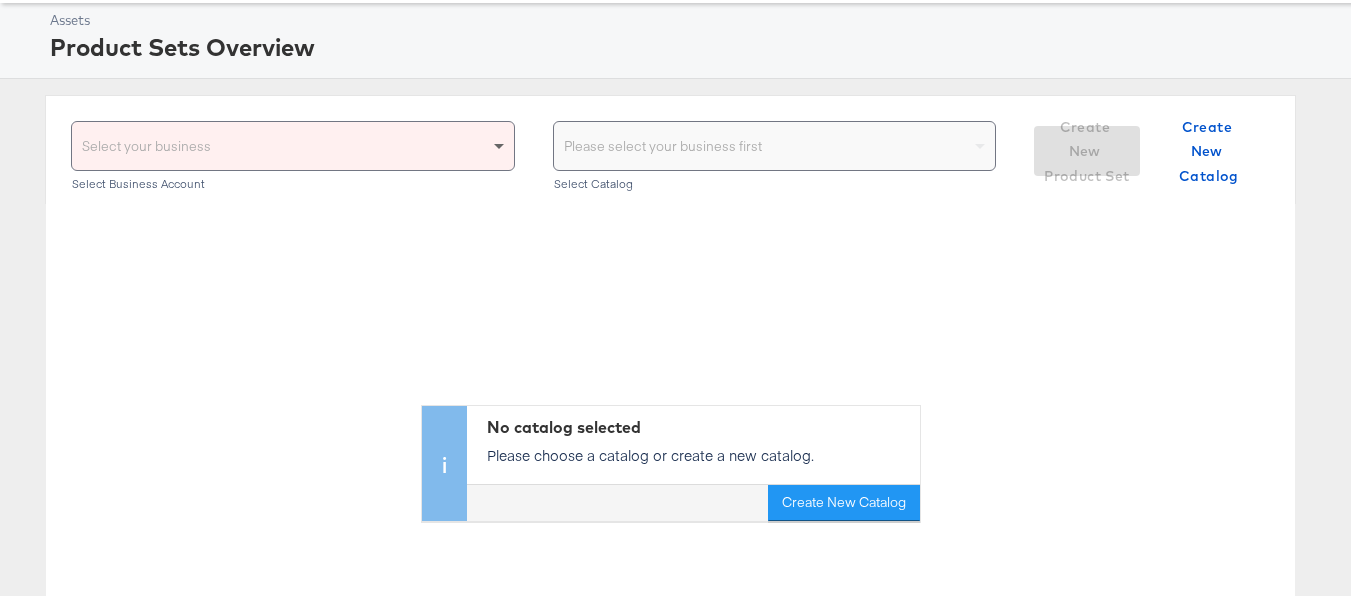 click at bounding box center [501, 143] 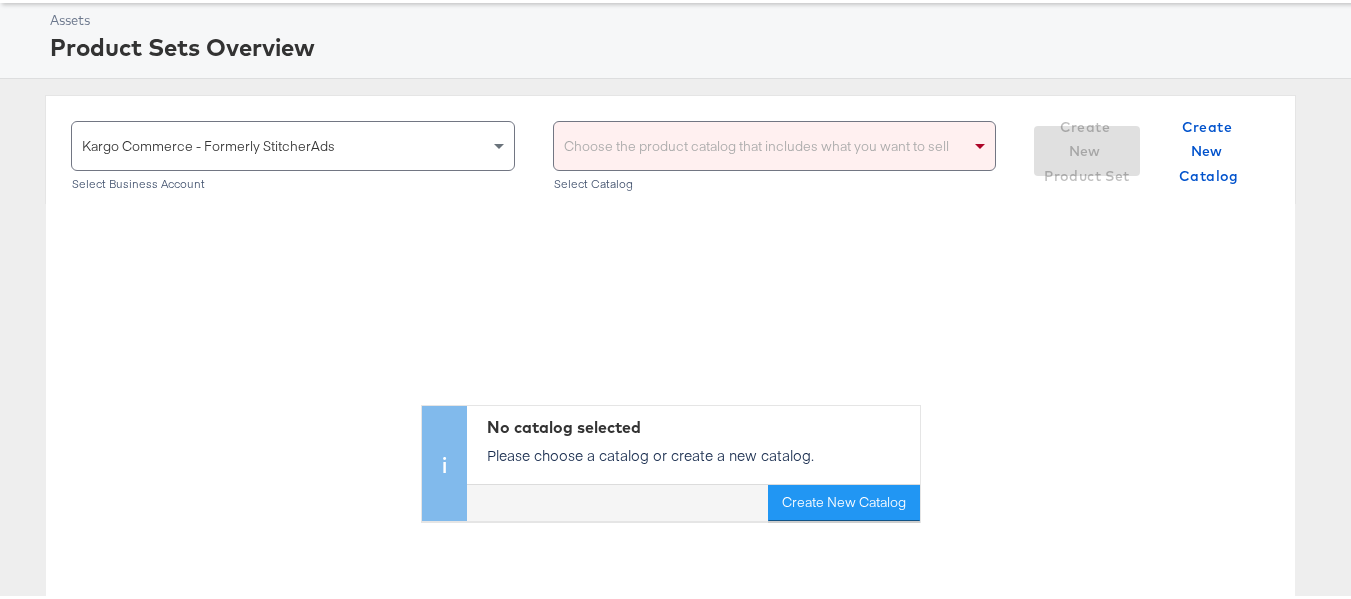 click on "Choose the product catalog that includes what you want to sell" at bounding box center (775, 143) 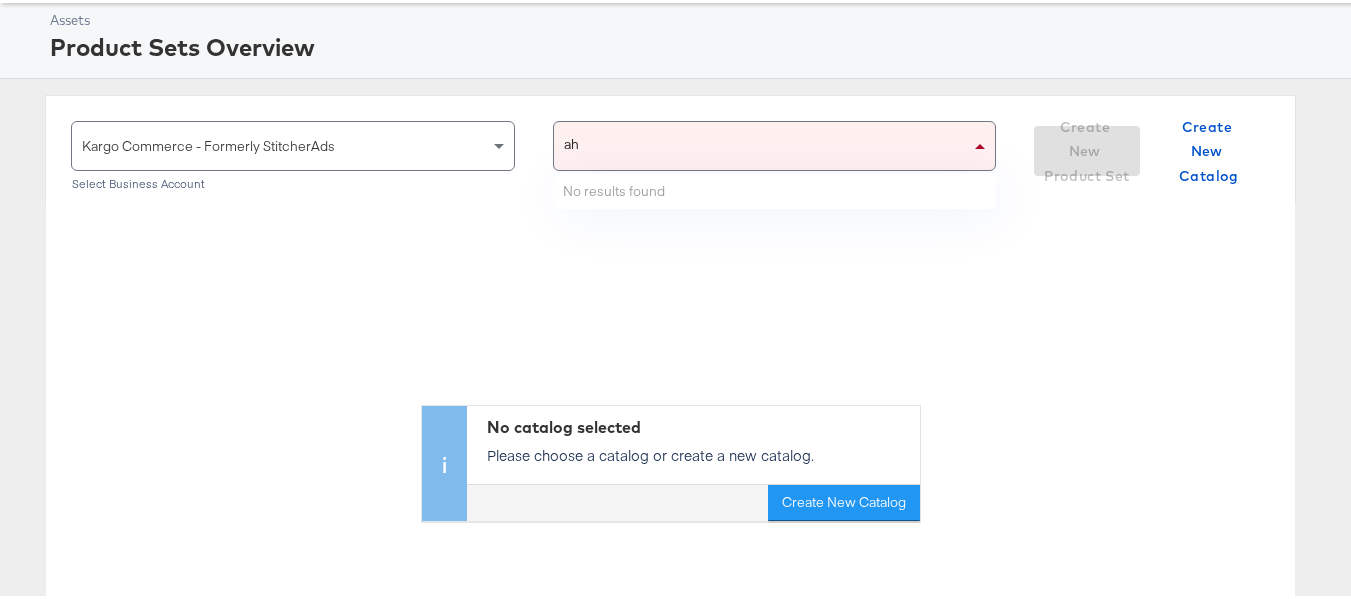 type on "a" 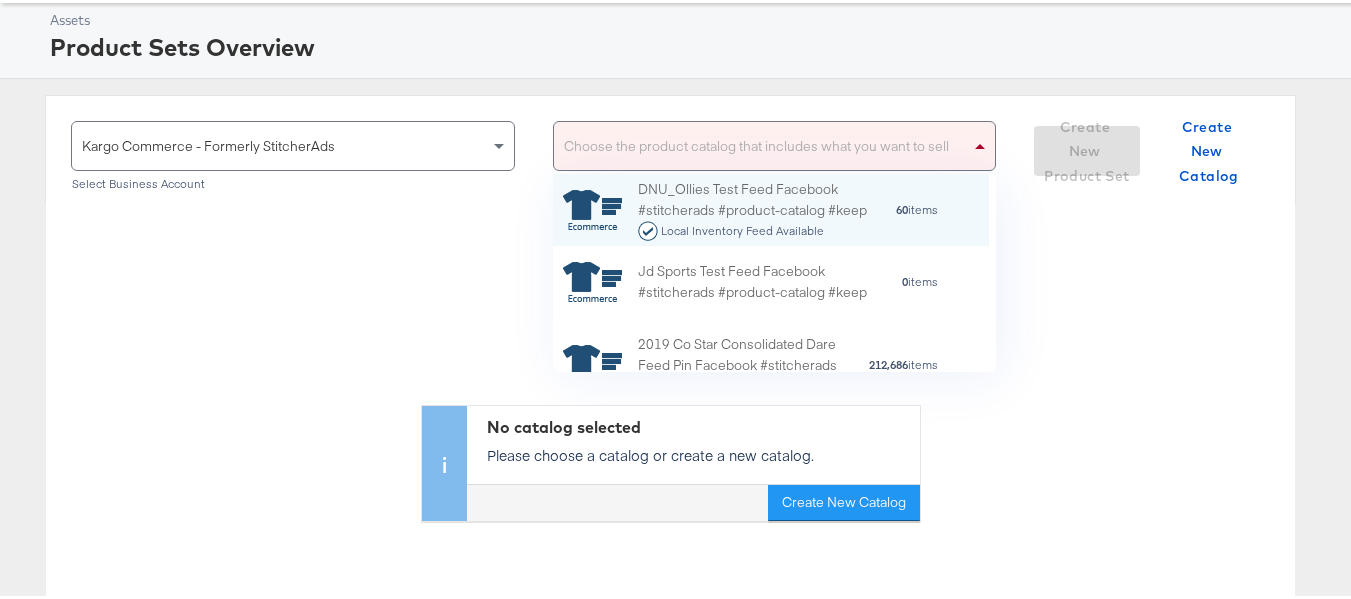 scroll, scrollTop: 16, scrollLeft: 16, axis: both 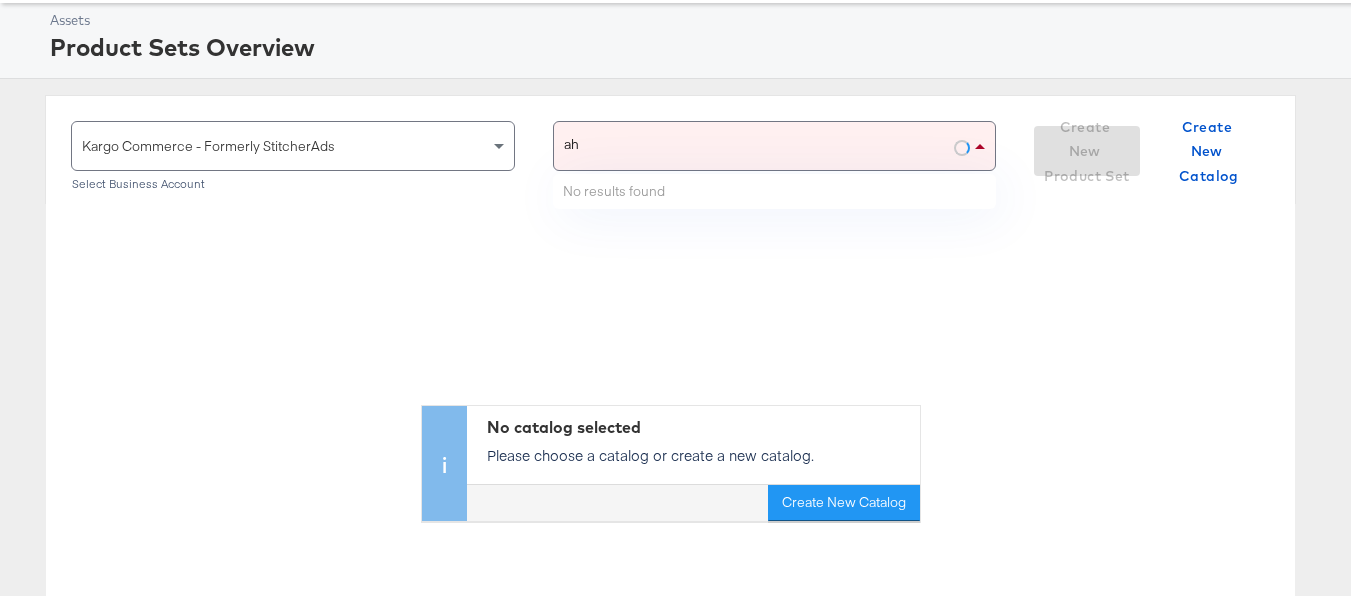 type on "ahl" 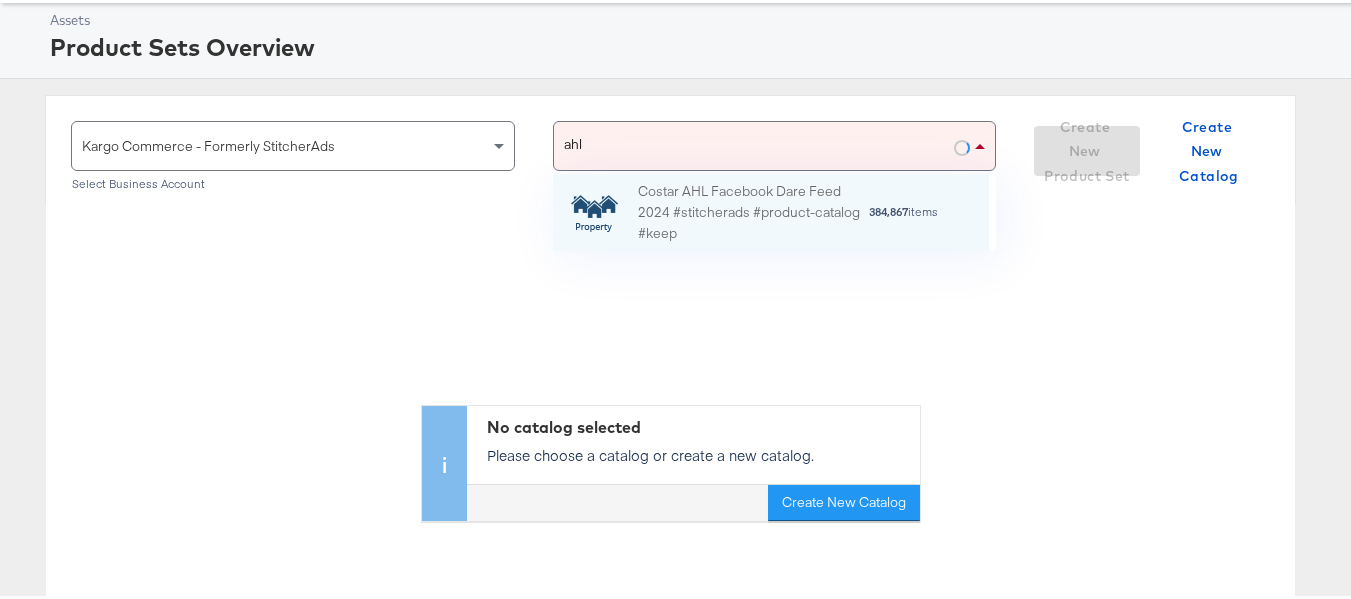 scroll, scrollTop: 16, scrollLeft: 16, axis: both 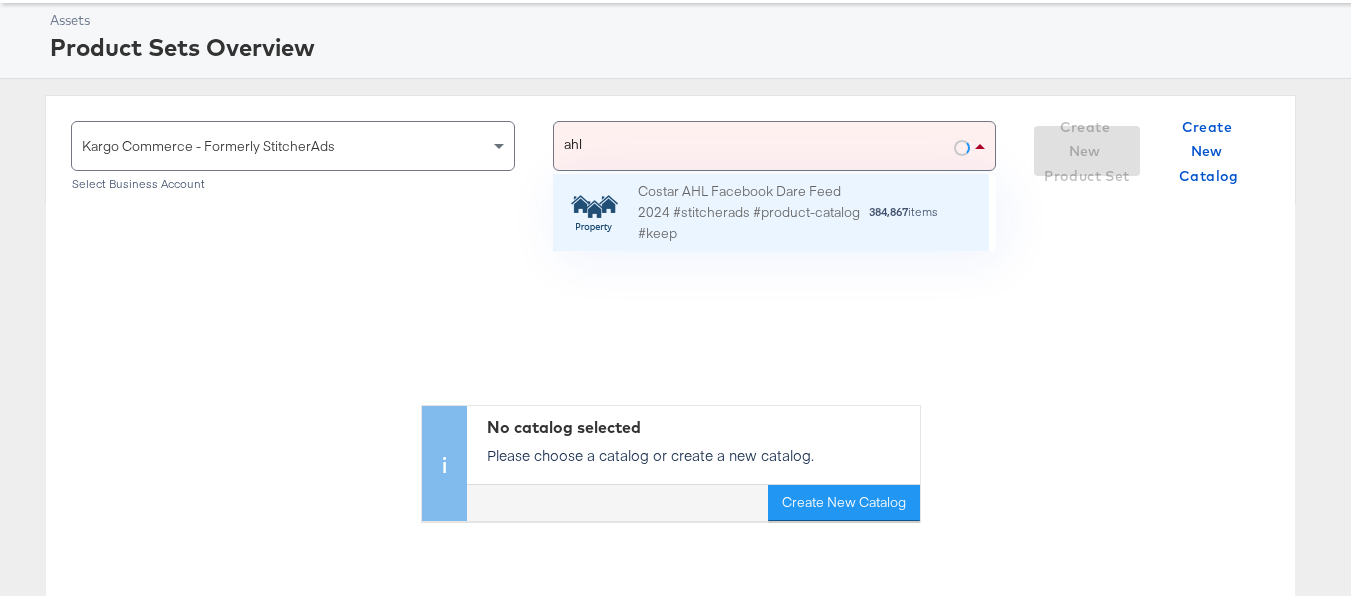 click on "Costar AHL Facebook Dare Feed 2024 #stitcherads #product-catalog #keep" at bounding box center [753, 210] 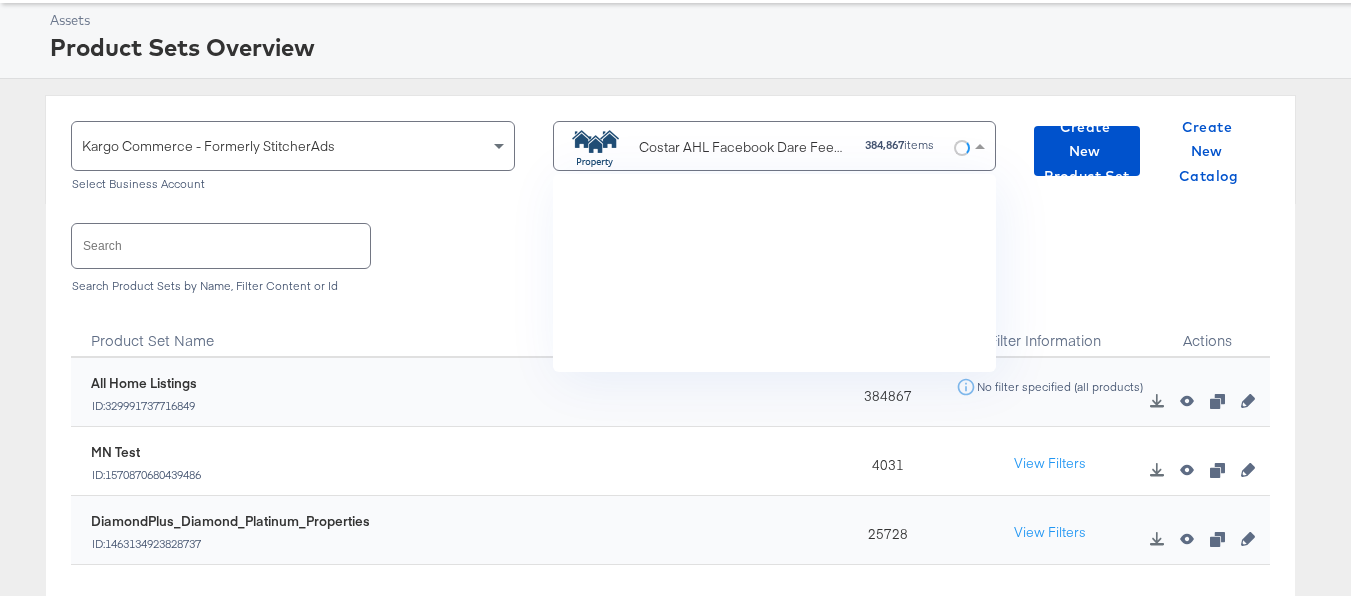 scroll, scrollTop: 4160, scrollLeft: 0, axis: vertical 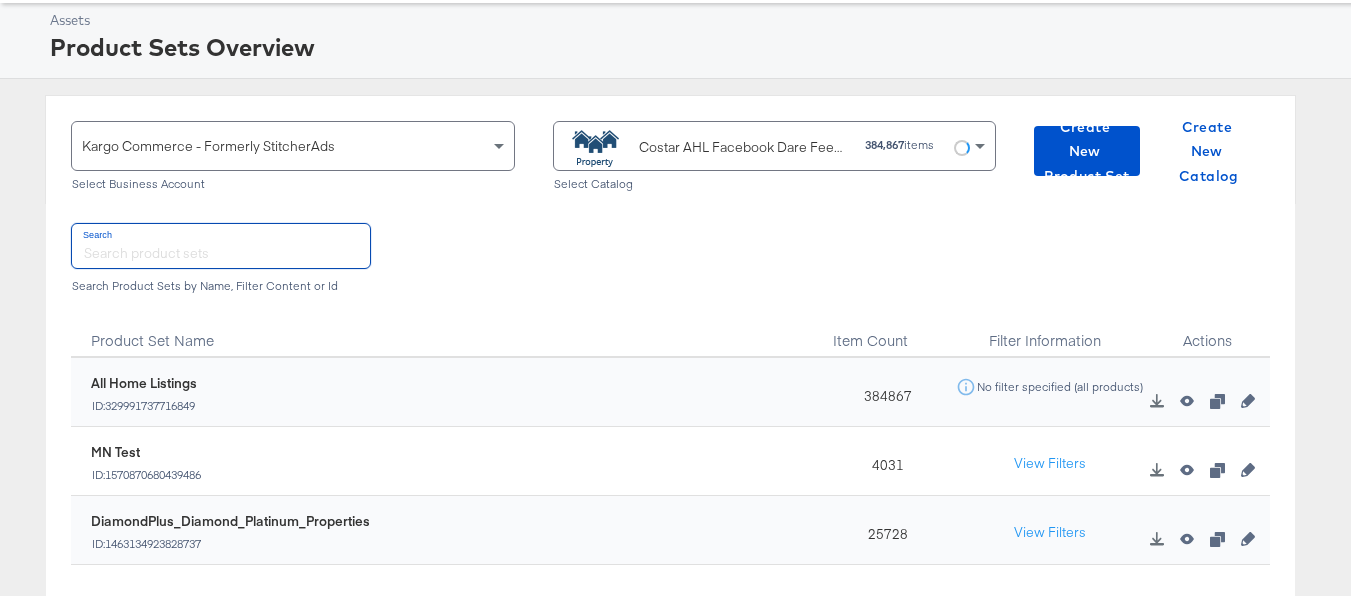 click at bounding box center [221, 242] 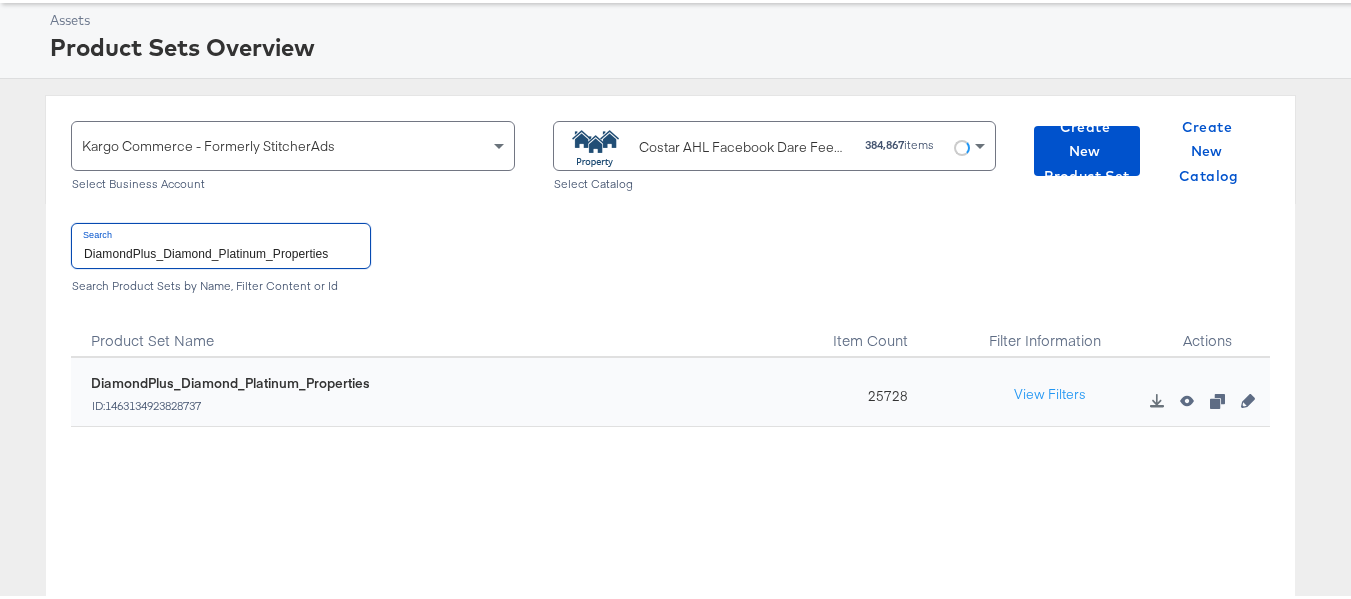 type on "DiamondPlus_Diamond_Platinum_Properties" 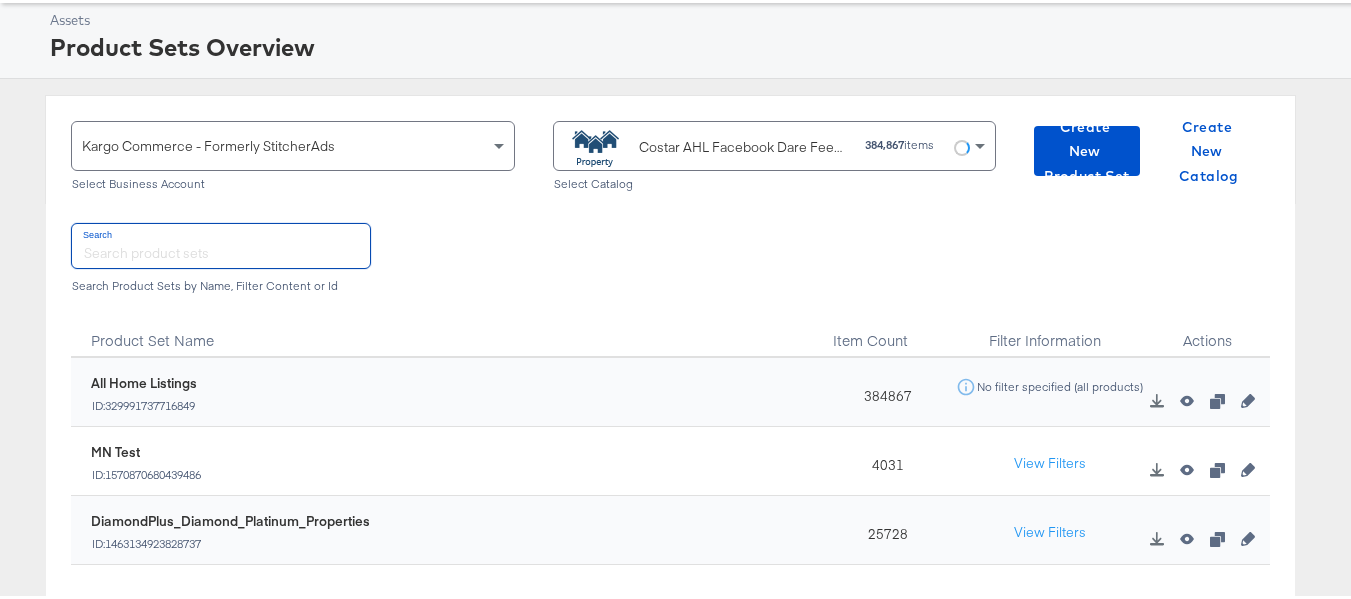 type 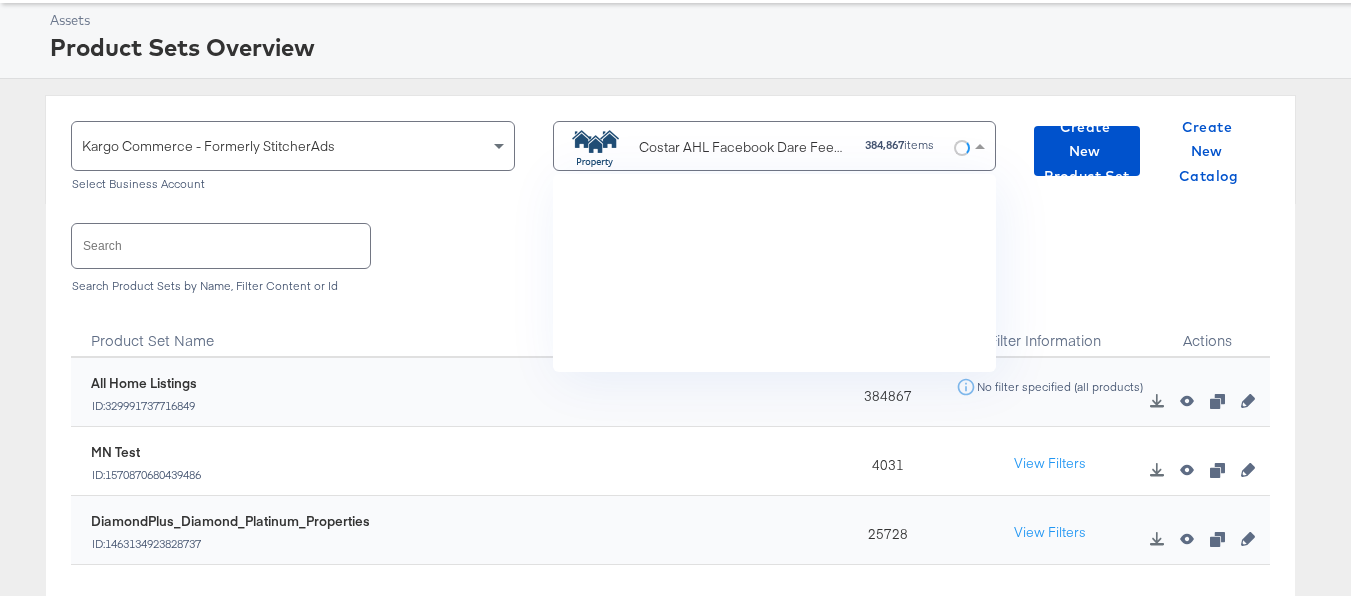click on "Costar AHL Facebook Dare Feed 2024 #stitcherads #product-catalog #keep" at bounding box center [707, 144] 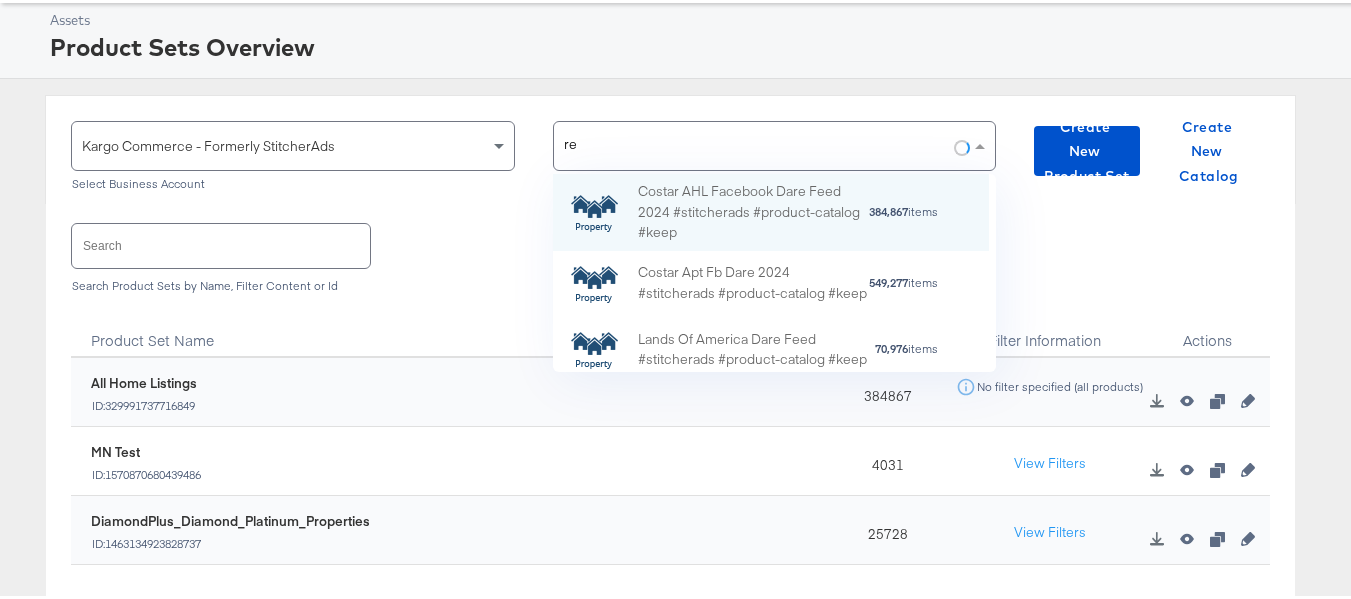 scroll, scrollTop: 0, scrollLeft: 0, axis: both 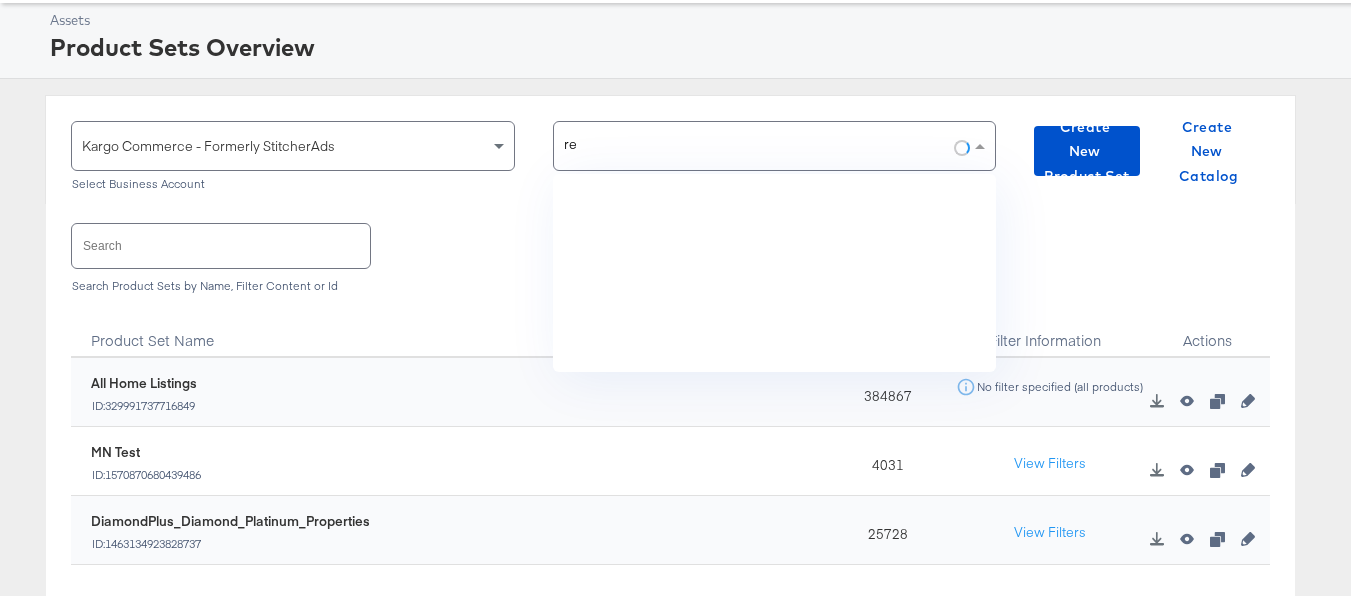 type on "rent" 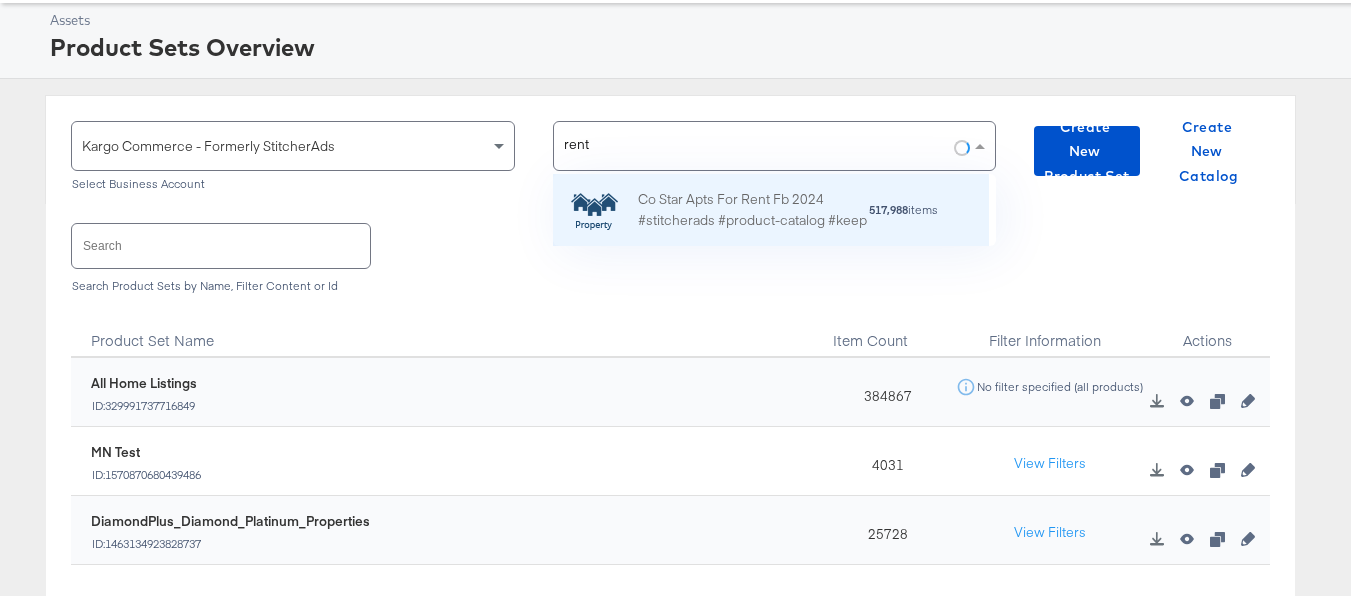 click on "Co Star Apts For Rent Fb 2024 #stitcherads #product-catalog #keep" at bounding box center (753, 207) 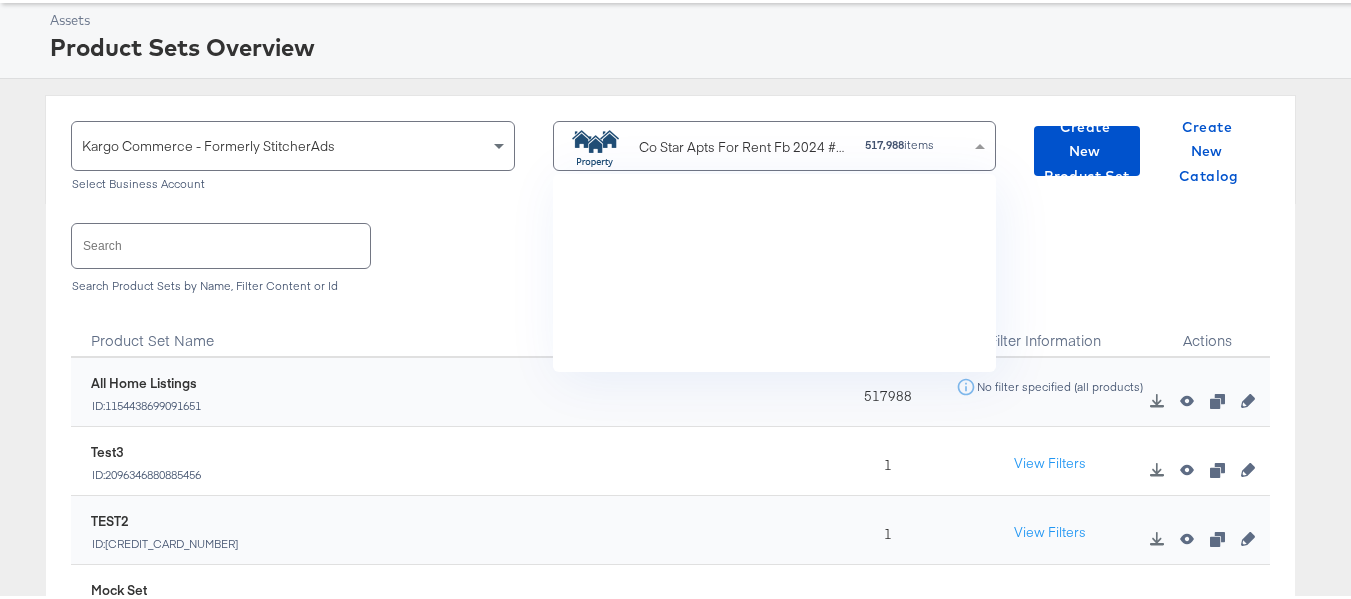 scroll, scrollTop: 4083, scrollLeft: 0, axis: vertical 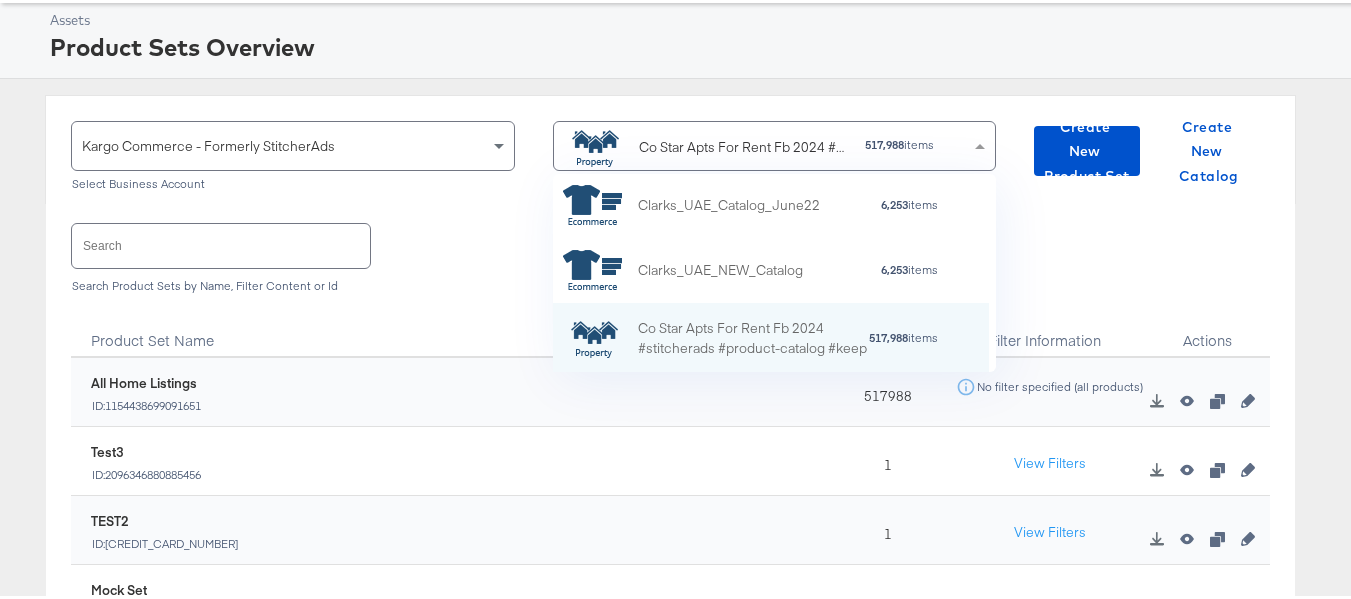 click on "Search Search Product Sets by Name, Filter Content or Id" at bounding box center (670, 252) 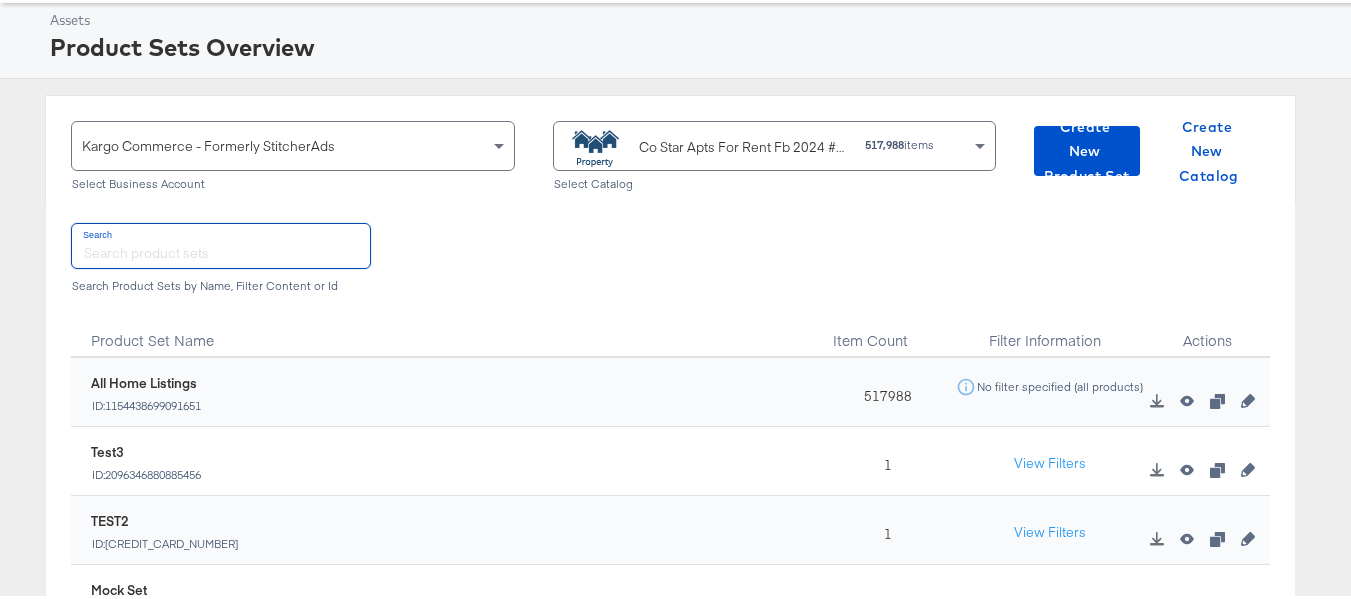 click at bounding box center (221, 242) 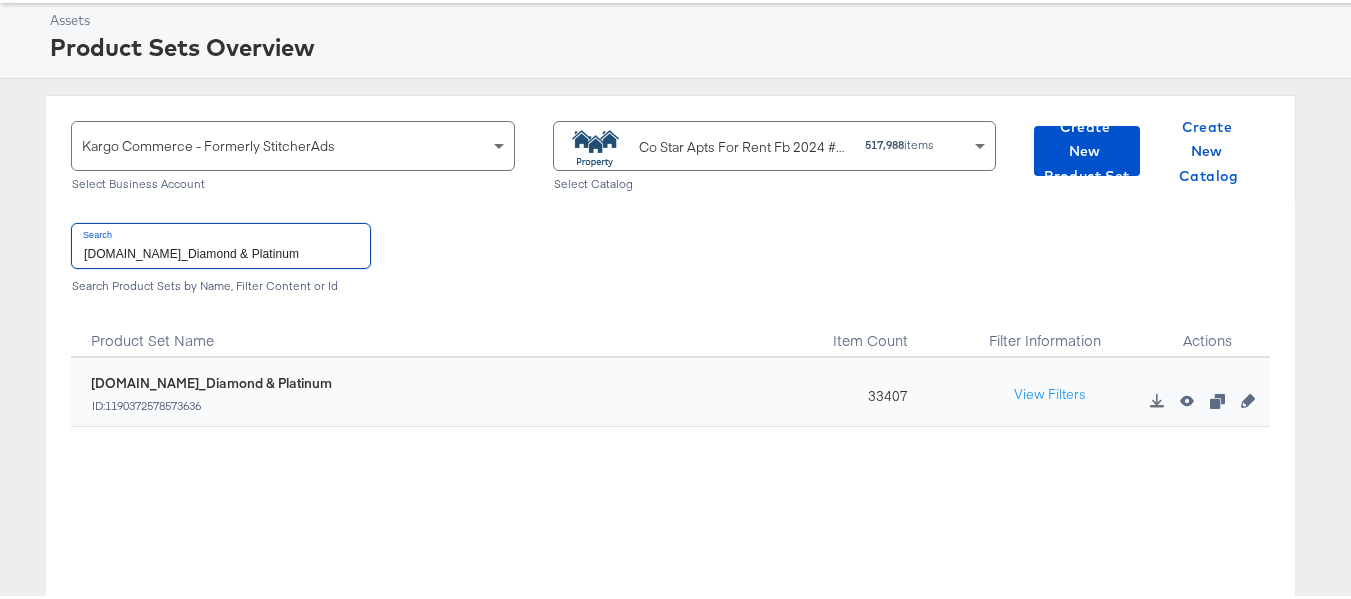 type on "ForRent.com_Diamond & Platinum" 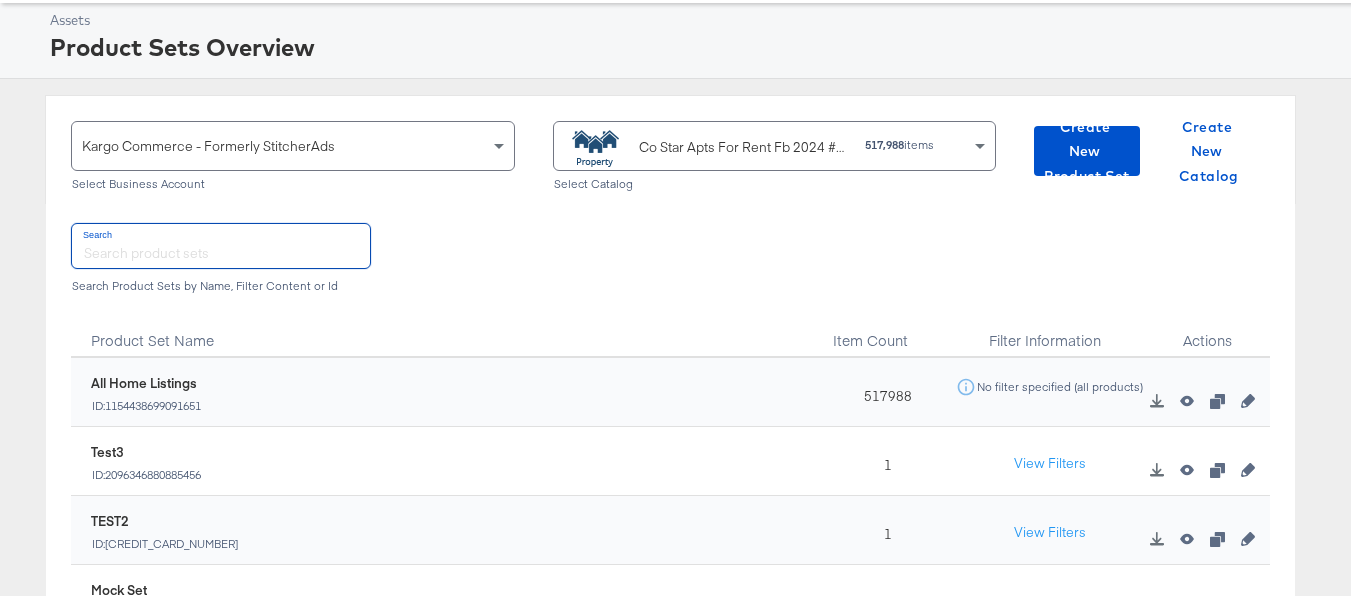 type 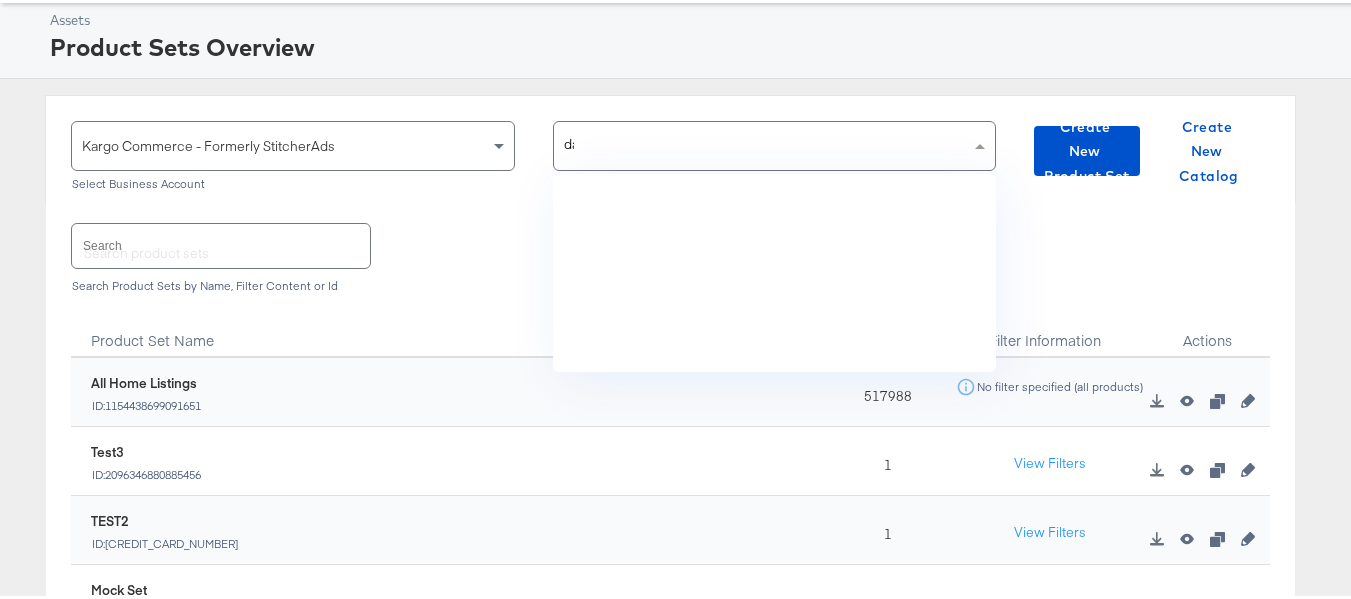 scroll, scrollTop: 0, scrollLeft: 0, axis: both 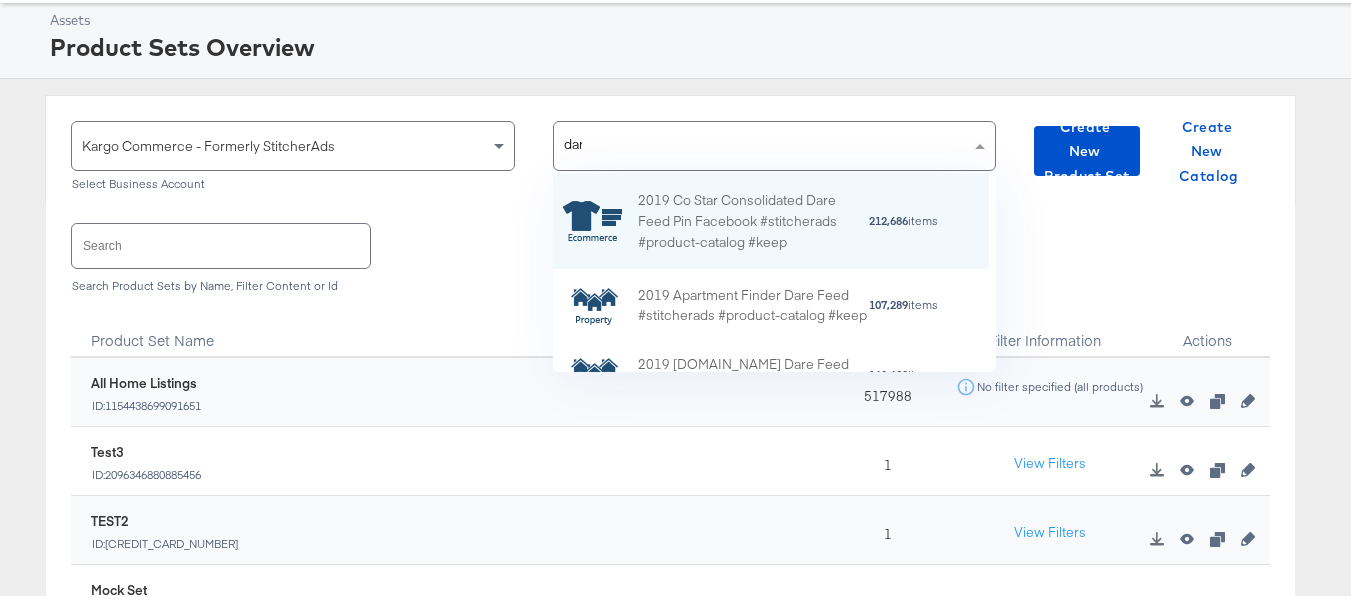 type on "dare" 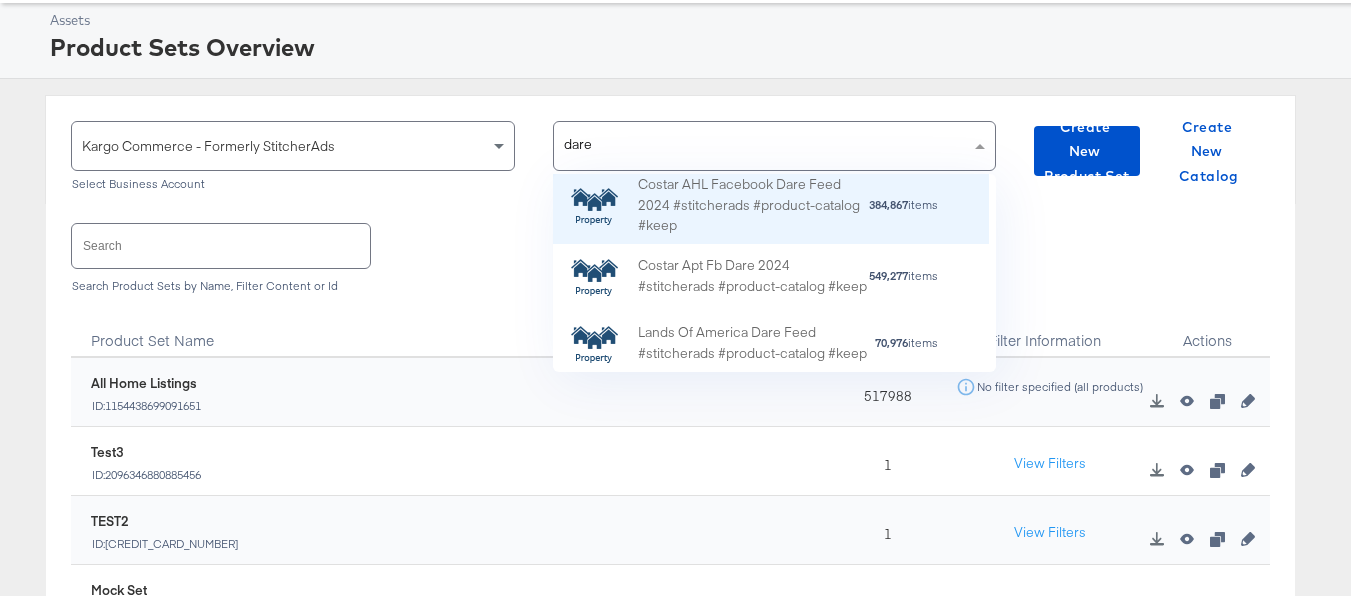 scroll, scrollTop: 413, scrollLeft: 0, axis: vertical 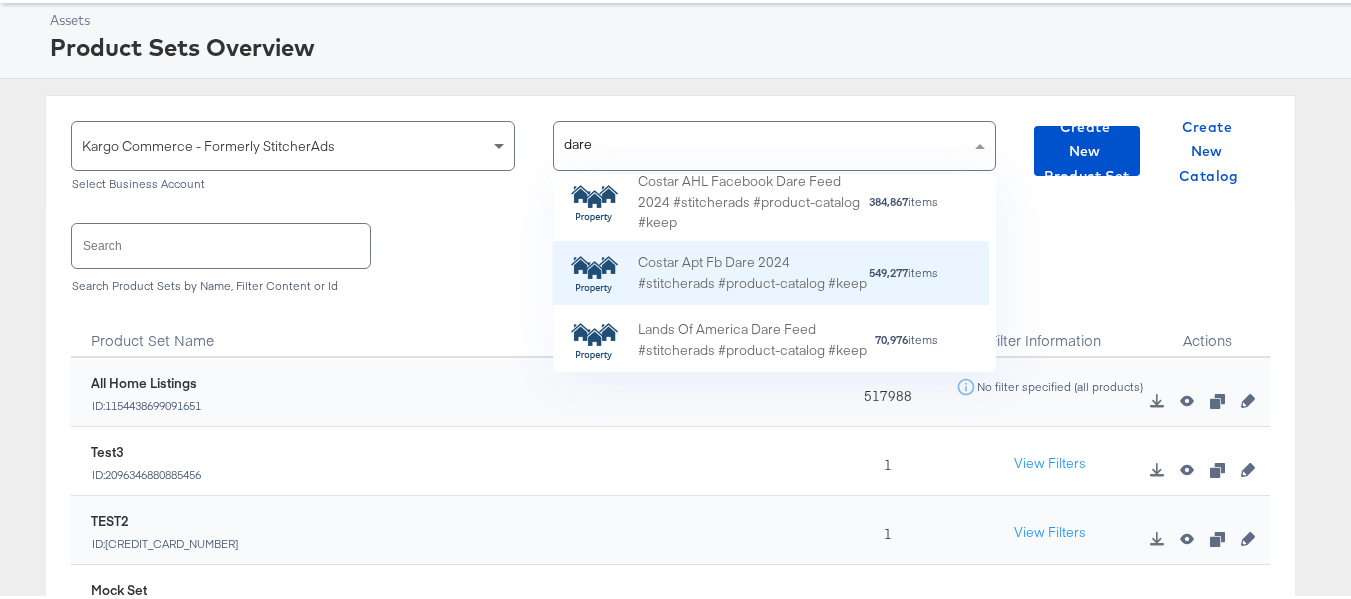 click on "Costar Apt Fb Dare 2024 #stitcherads #product-catalog #keep" at bounding box center [753, 271] 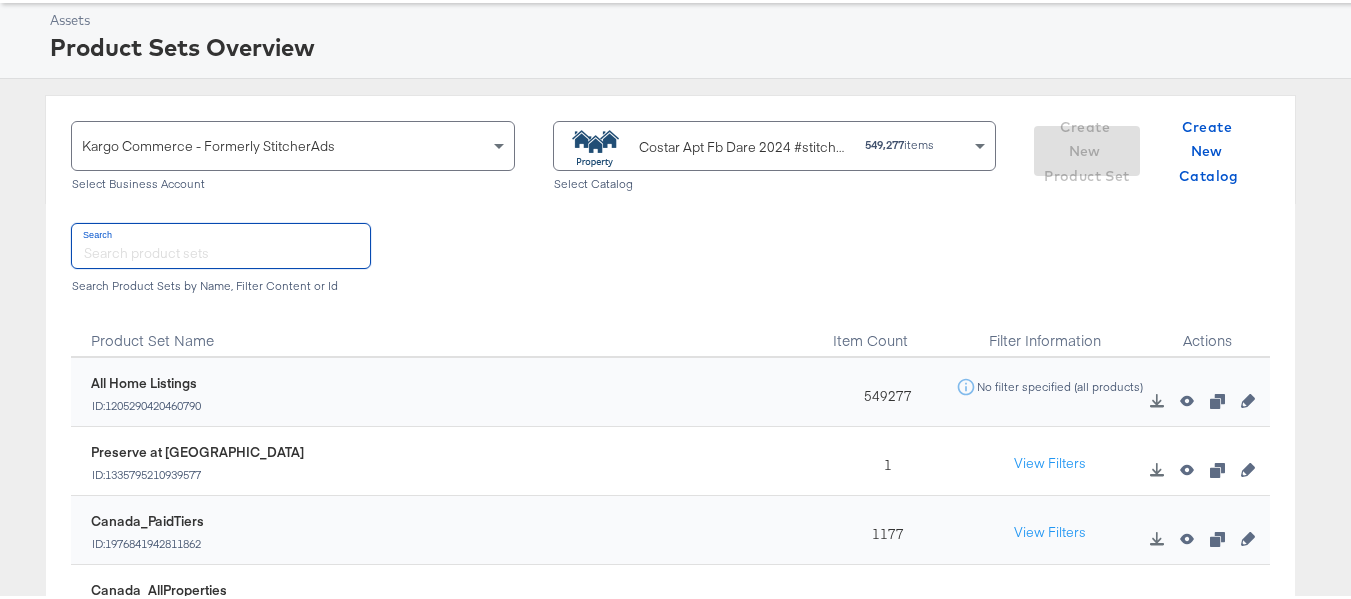 click at bounding box center (221, 242) 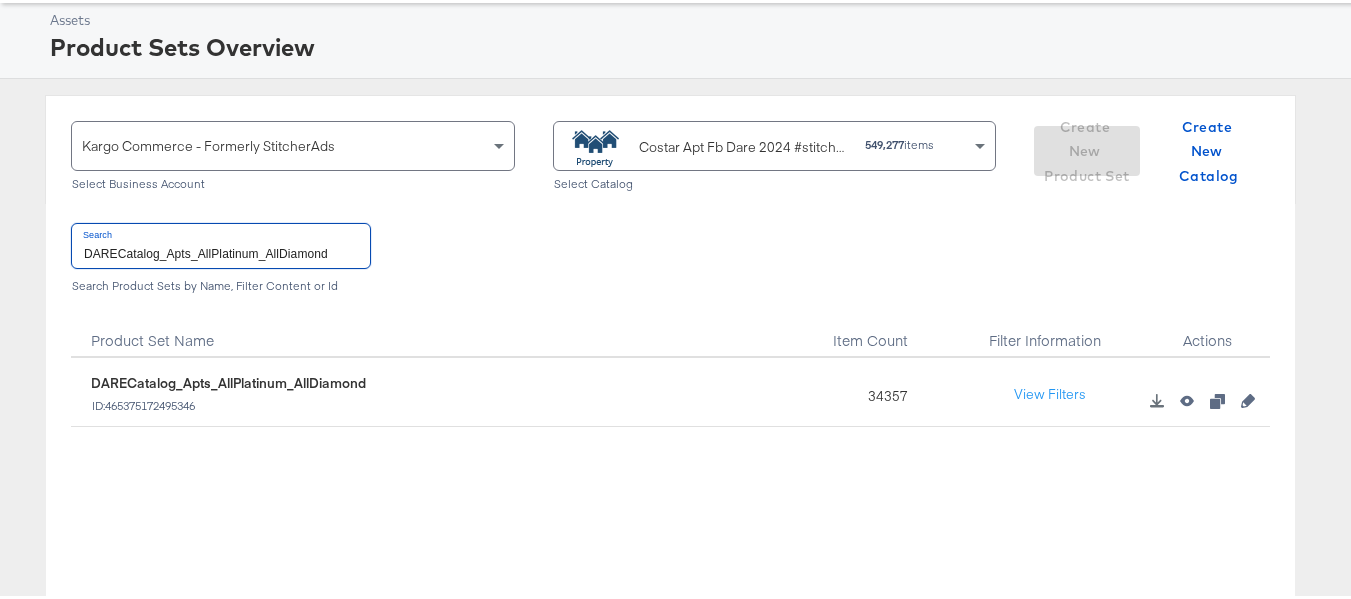 type on "DARECatalog_Apts_AllPlatinum_AllDiamond" 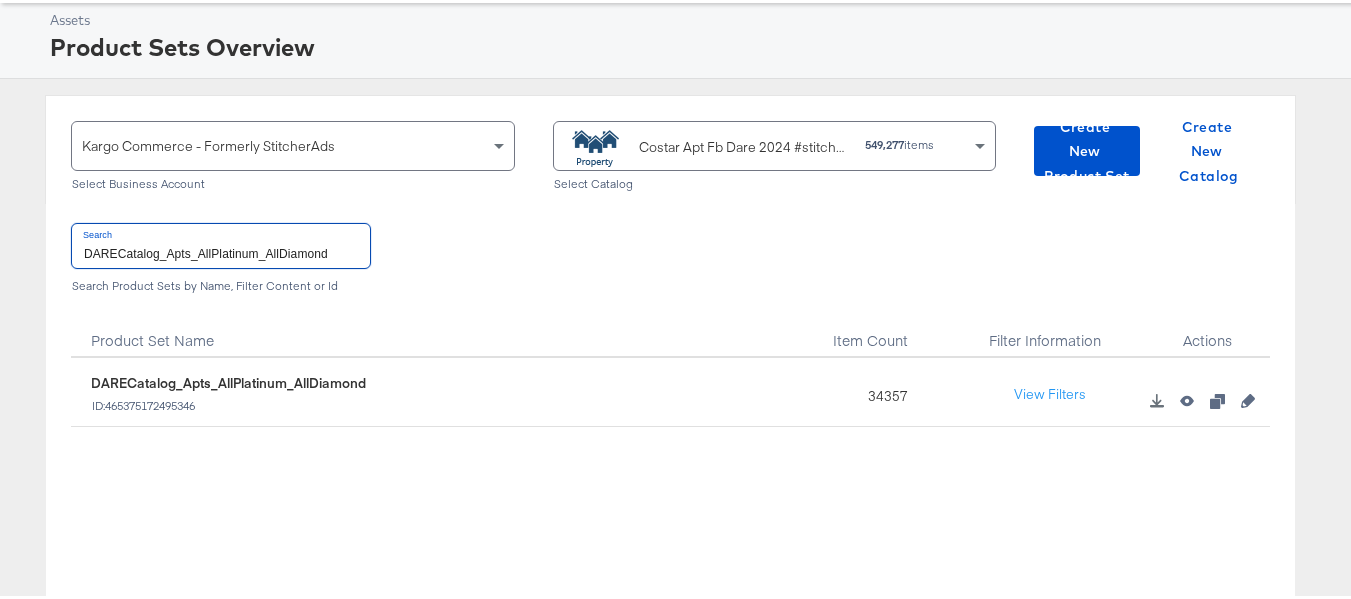 click on "DARECatalog_Apts_AllPlatinum_AllDiamond" at bounding box center (221, 242) 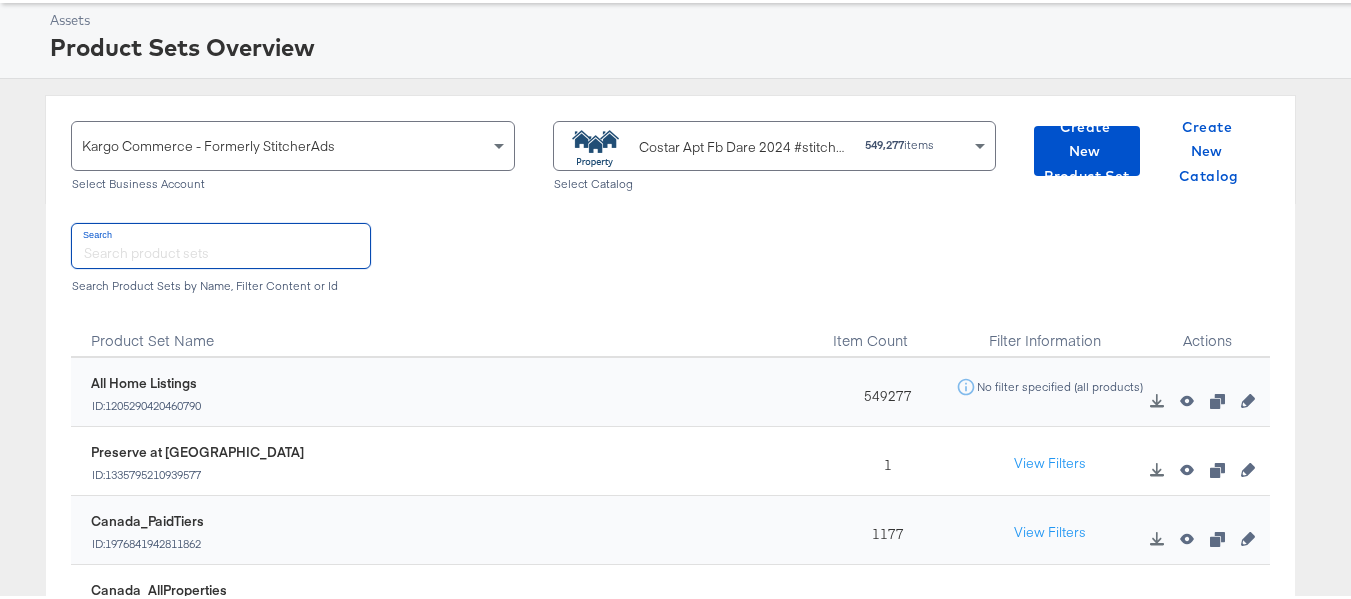 type 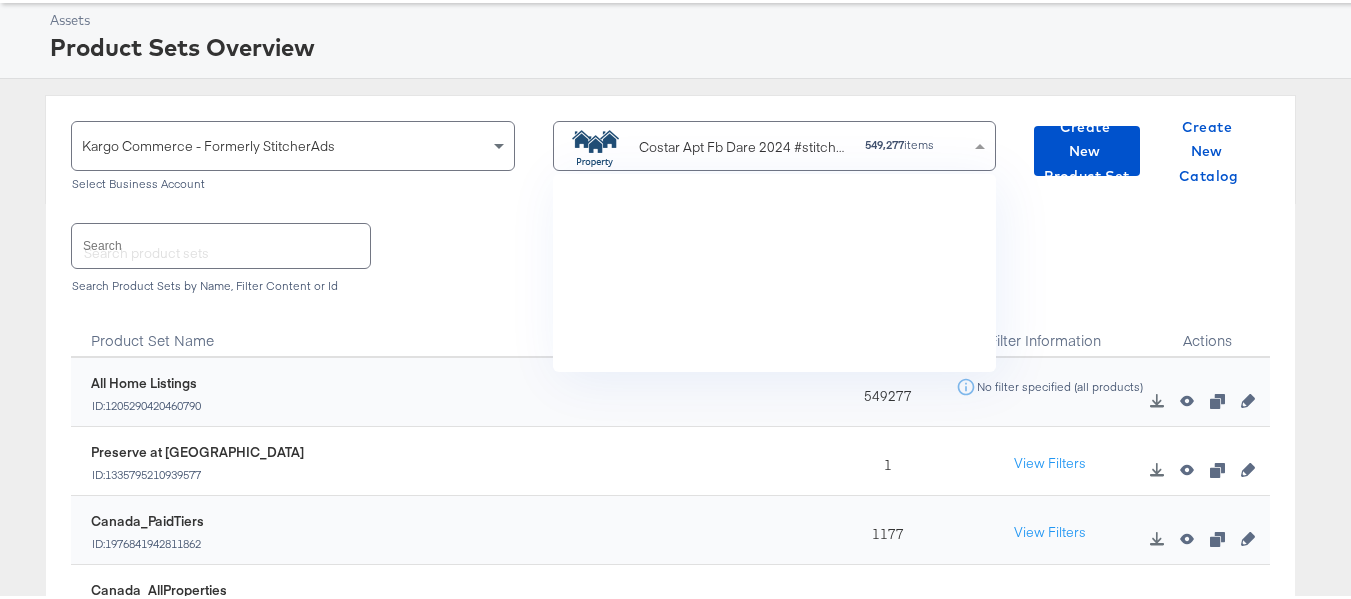 scroll, scrollTop: 4297, scrollLeft: 0, axis: vertical 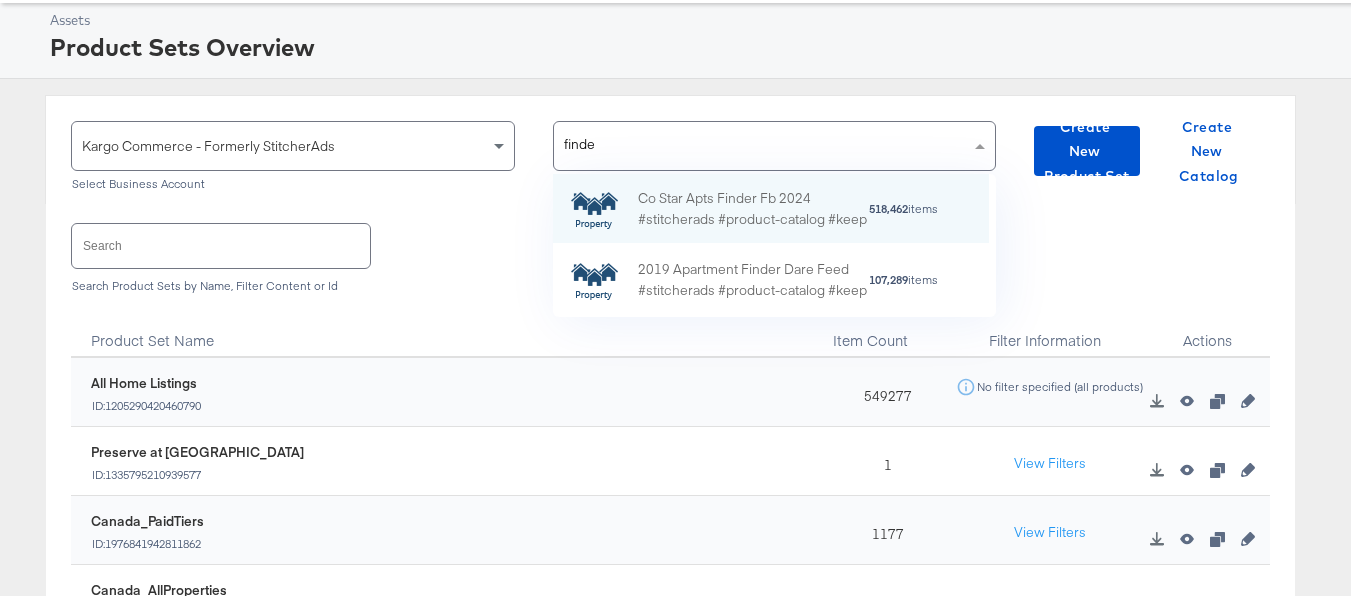 type on "finder" 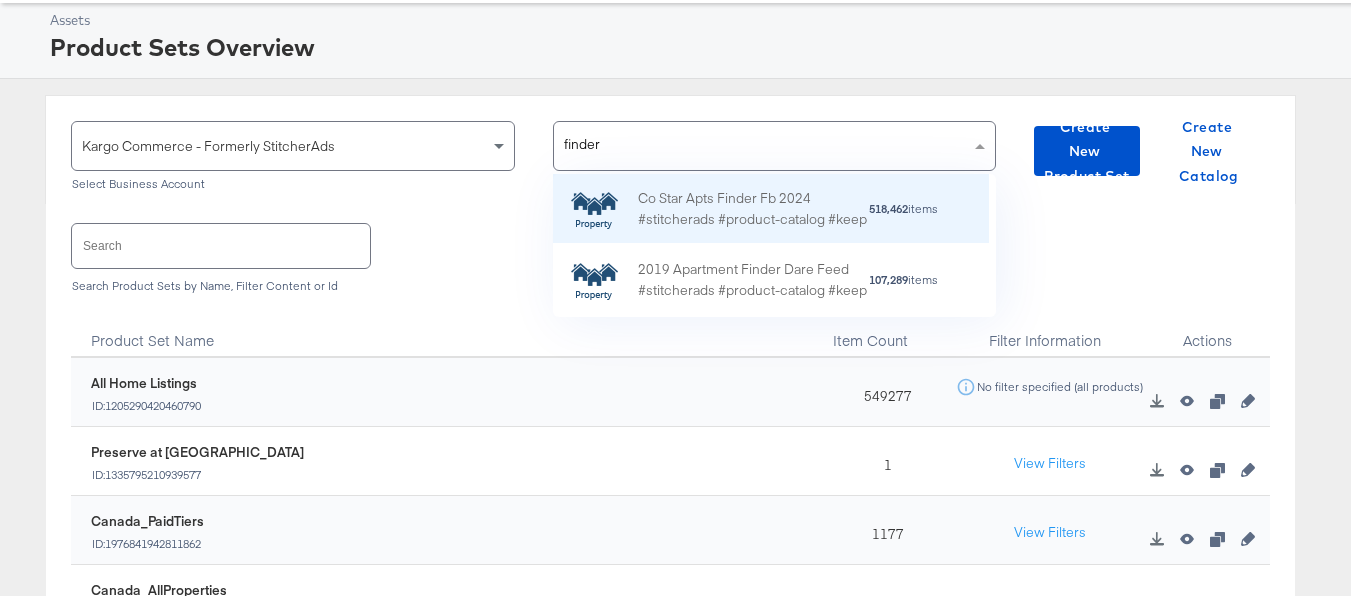 click on "Co Star Apts Finder Fb 2024 #stitcherads #product-catalog #keep" at bounding box center [753, 206] 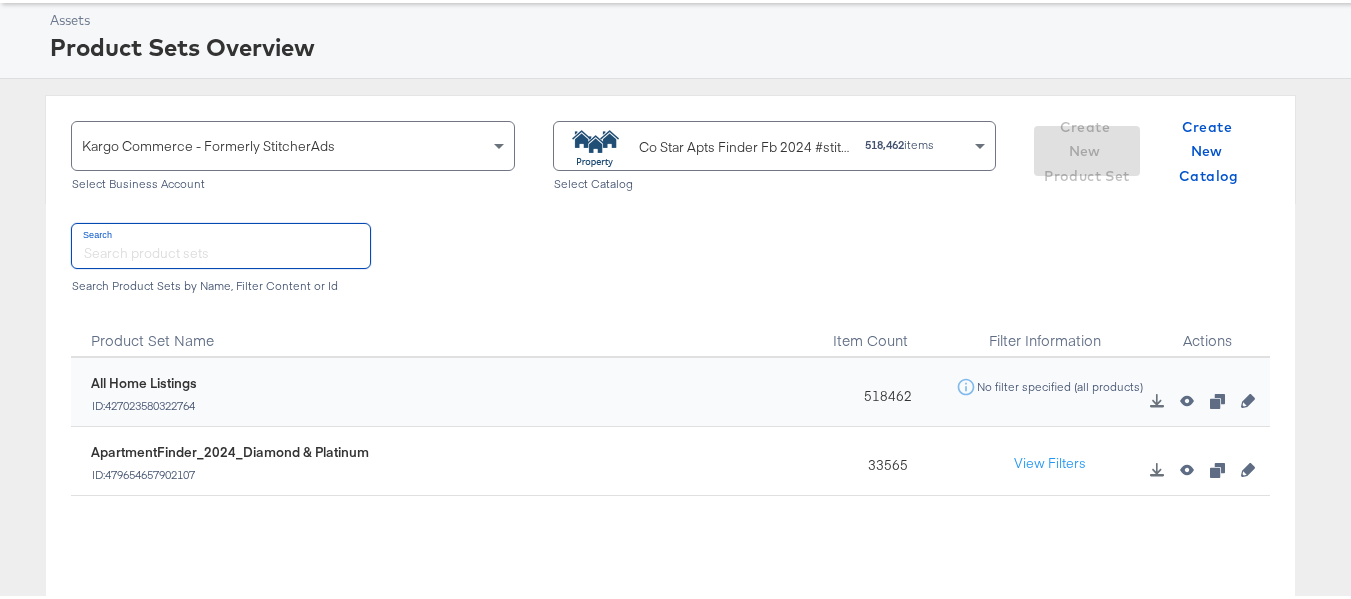 click at bounding box center [221, 242] 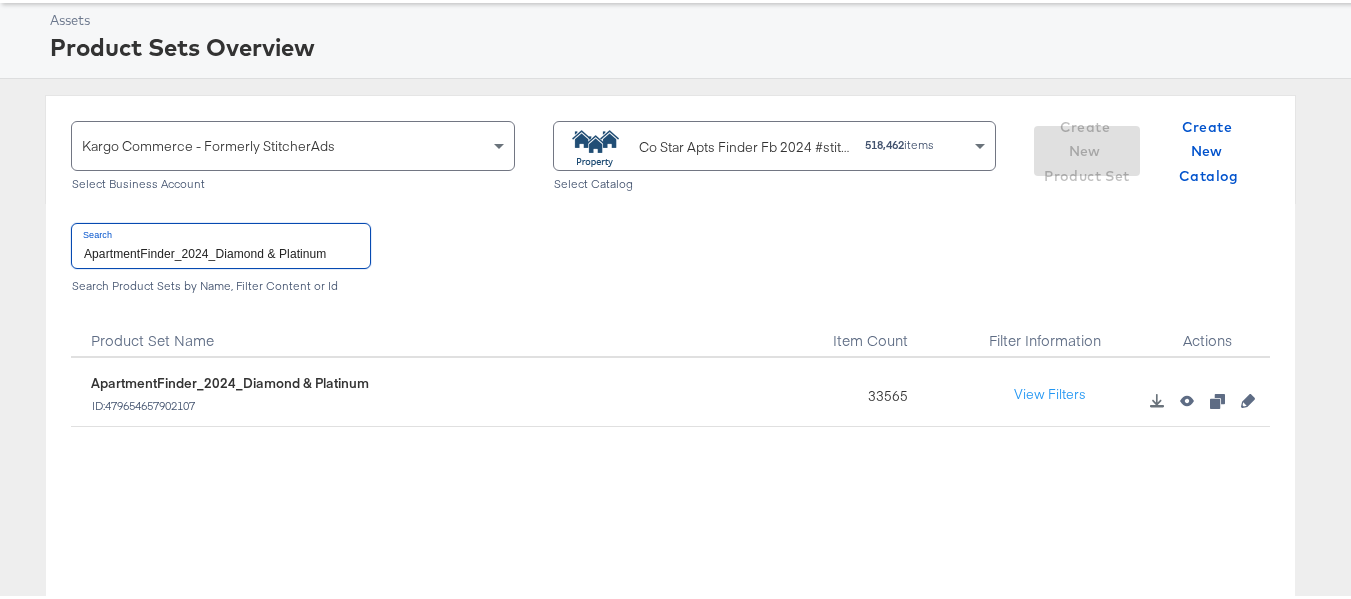 type on "ApartmentFinder_2024_Diamond & Platinum" 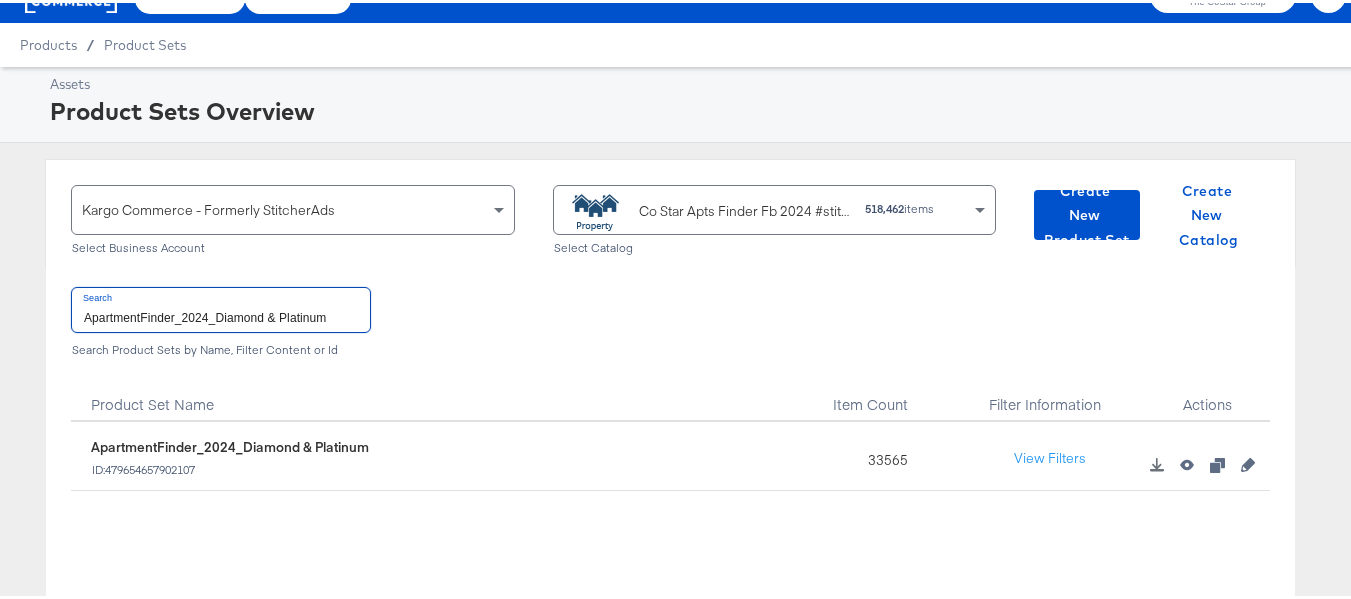 scroll, scrollTop: 0, scrollLeft: 0, axis: both 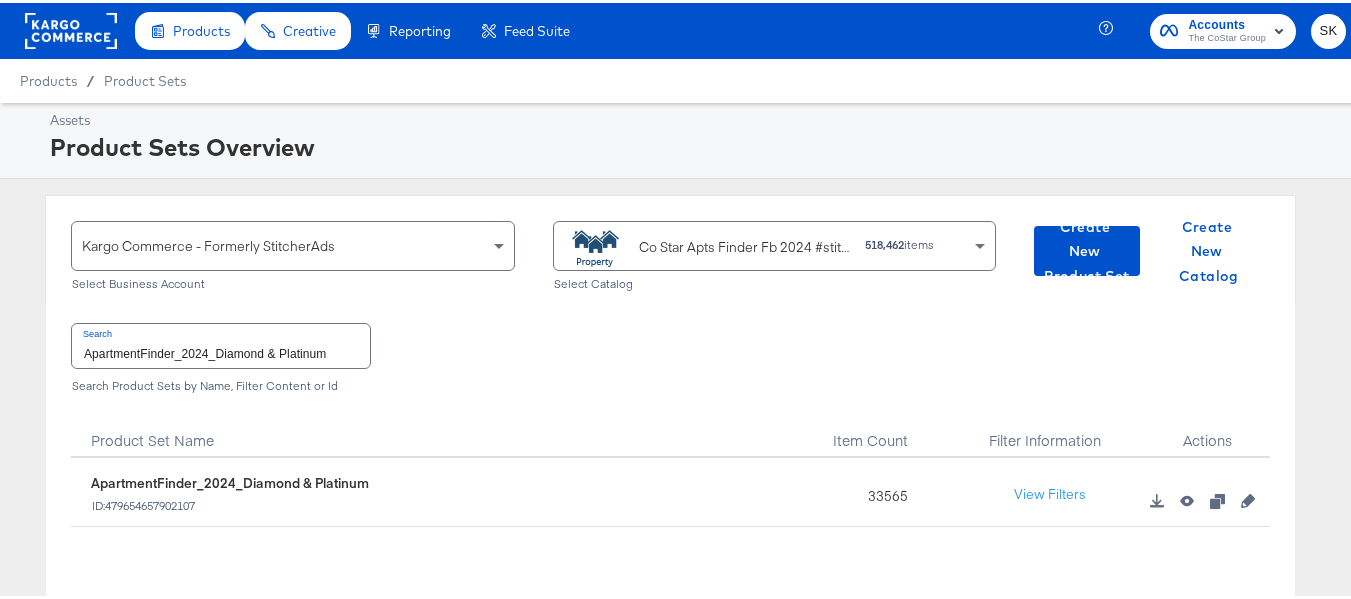 click 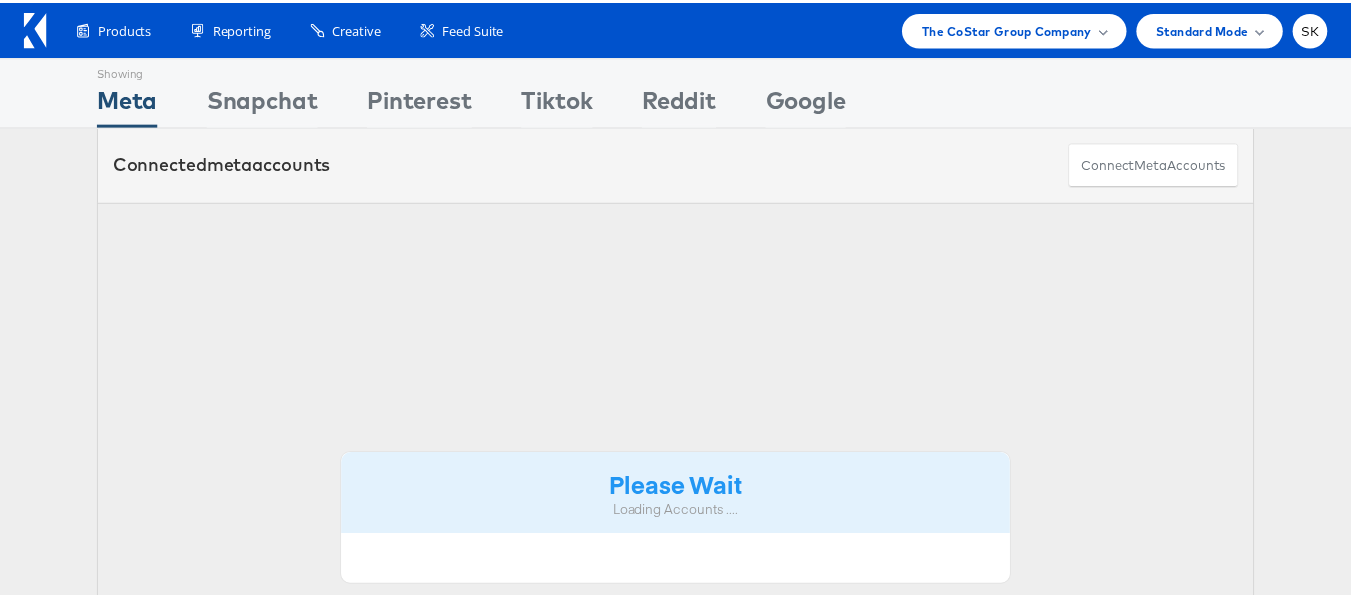 scroll, scrollTop: 0, scrollLeft: 0, axis: both 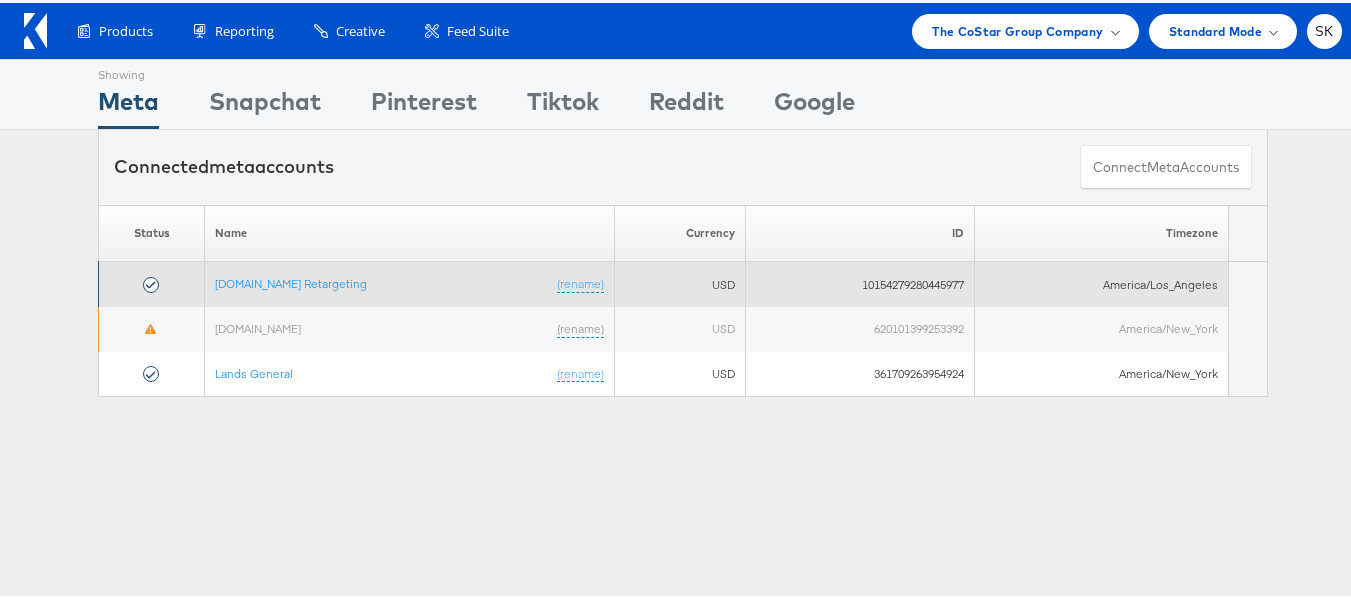 click on "[DOMAIN_NAME] Retargeting
(rename)" at bounding box center (410, 281) 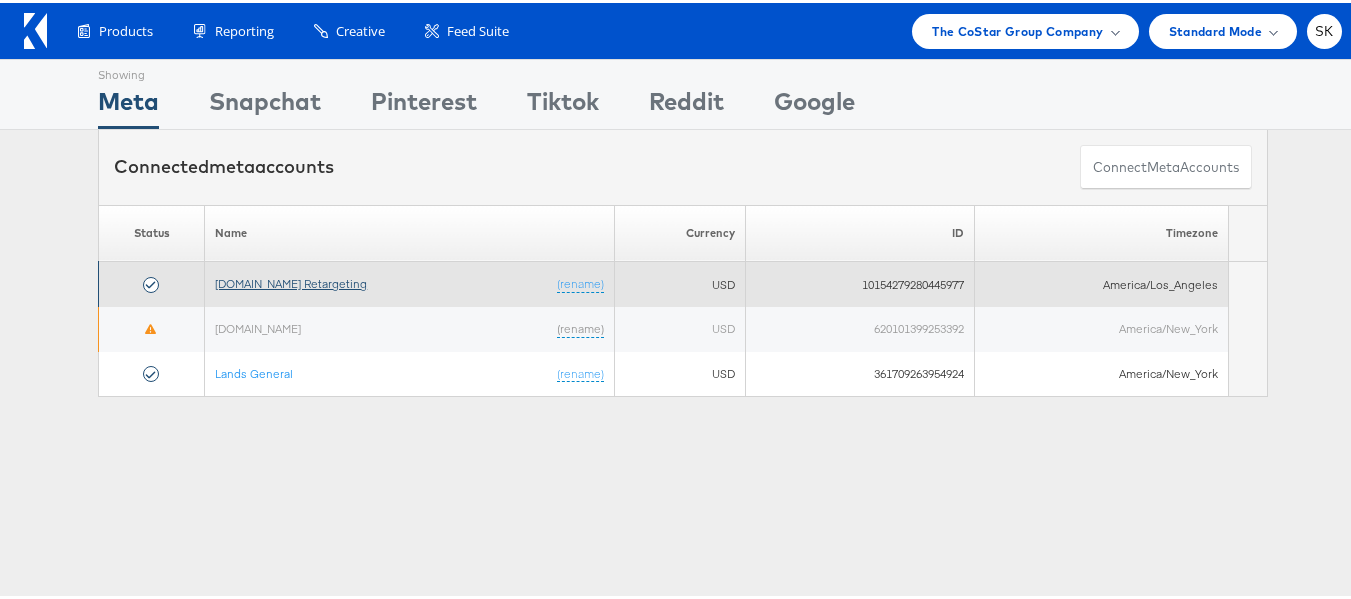 click on "[DOMAIN_NAME] Retargeting" at bounding box center [291, 280] 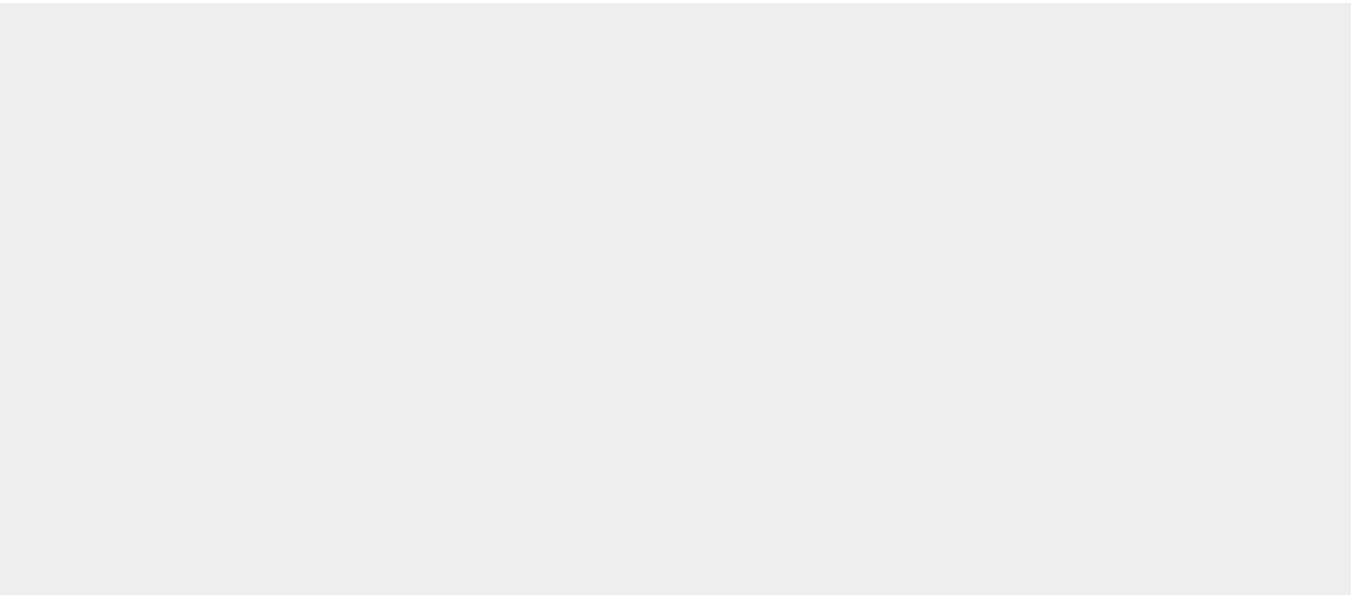 scroll, scrollTop: 0, scrollLeft: 0, axis: both 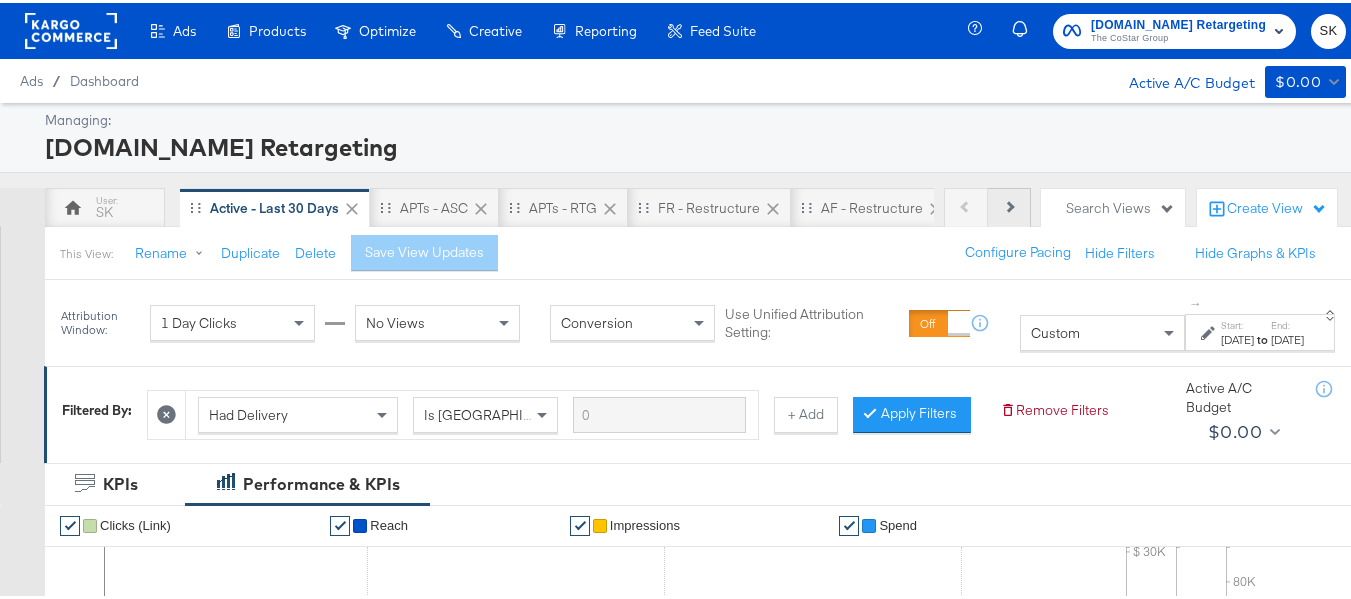 click on "Next" at bounding box center [1009, 205] 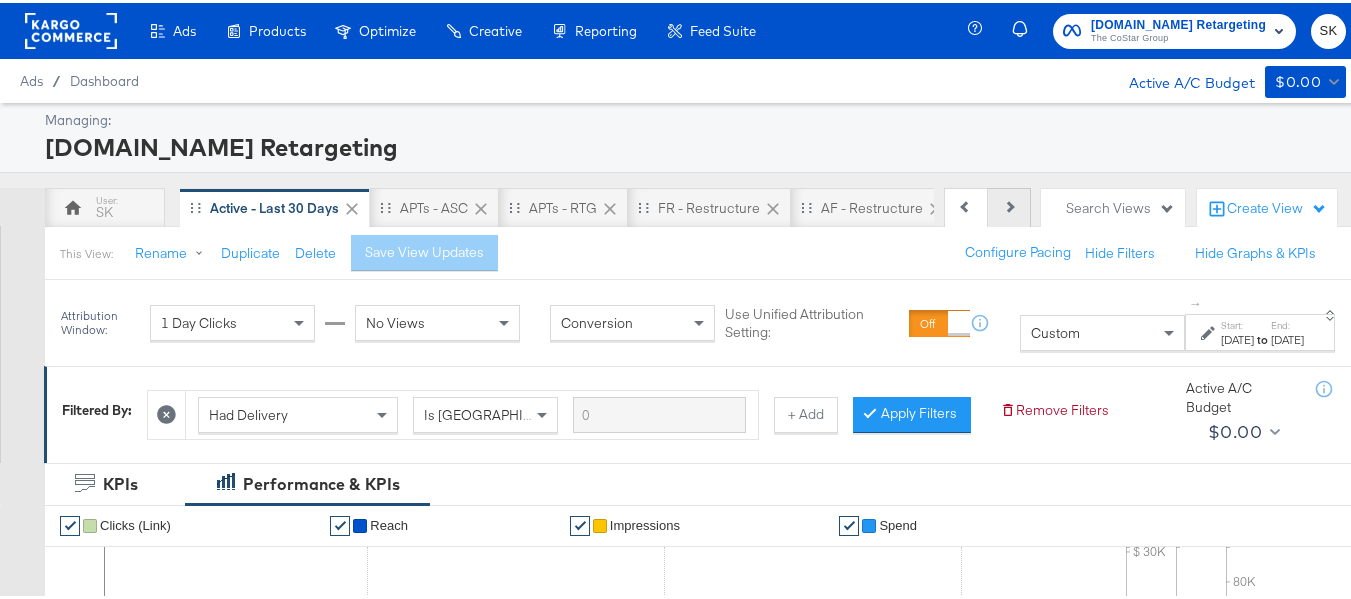 click on "Next" at bounding box center (1009, 205) 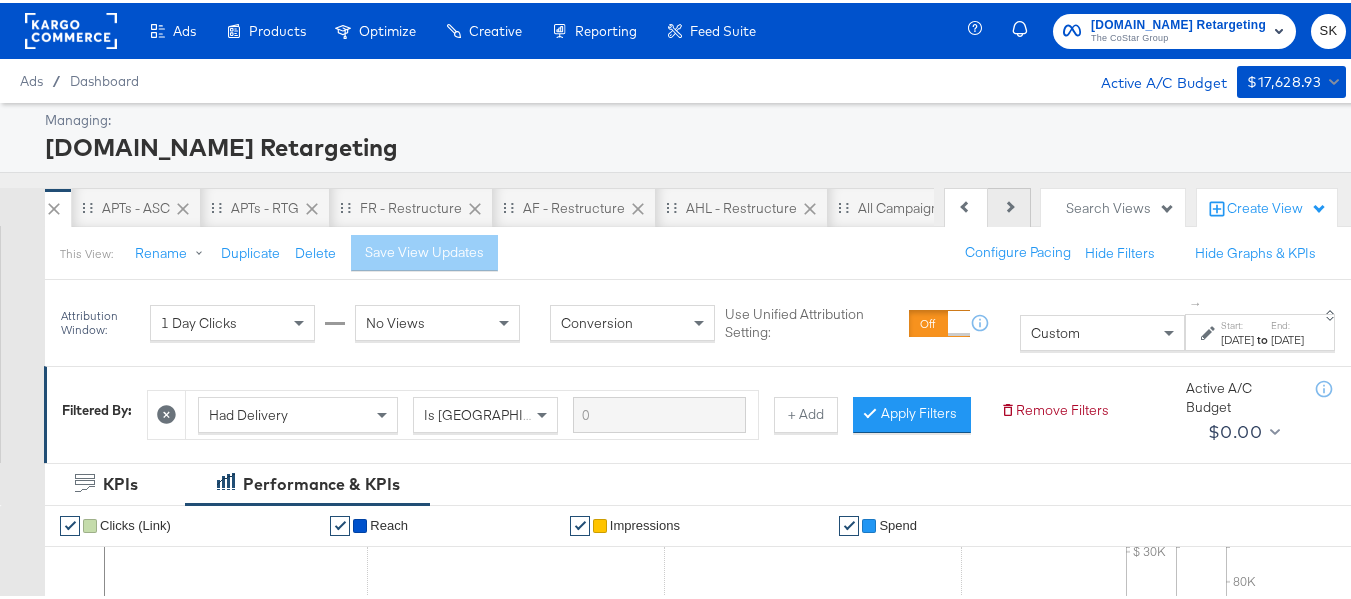 click on "Next" at bounding box center (1009, 205) 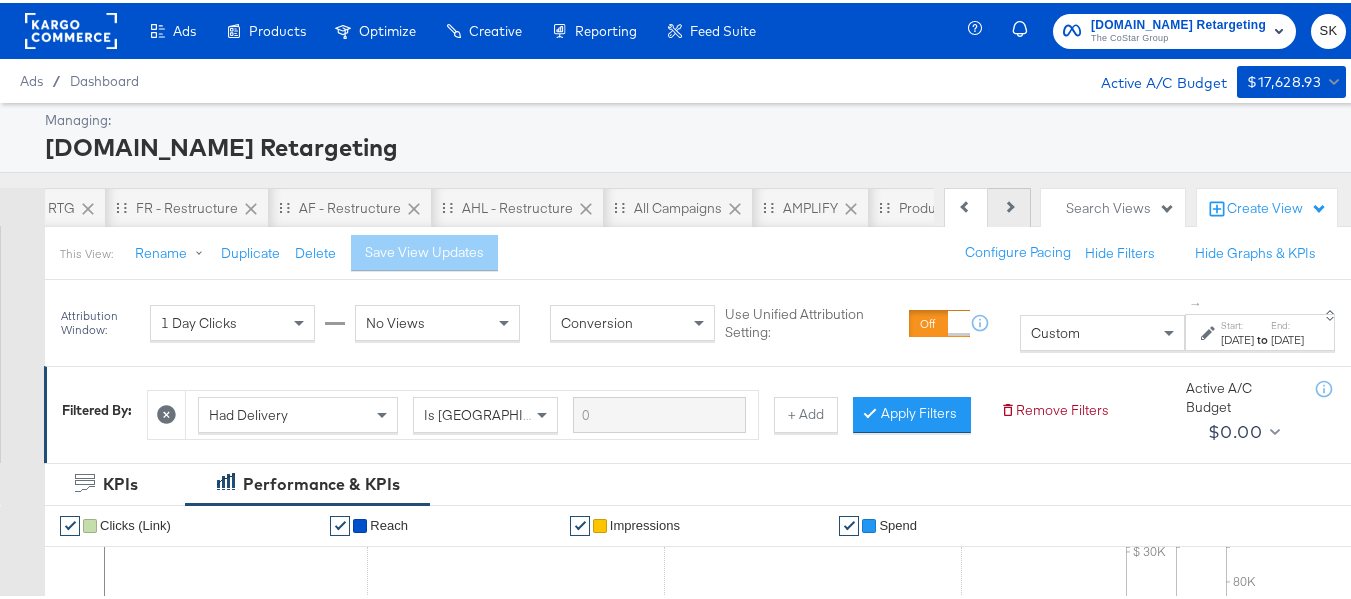 click on "Next" at bounding box center [1009, 205] 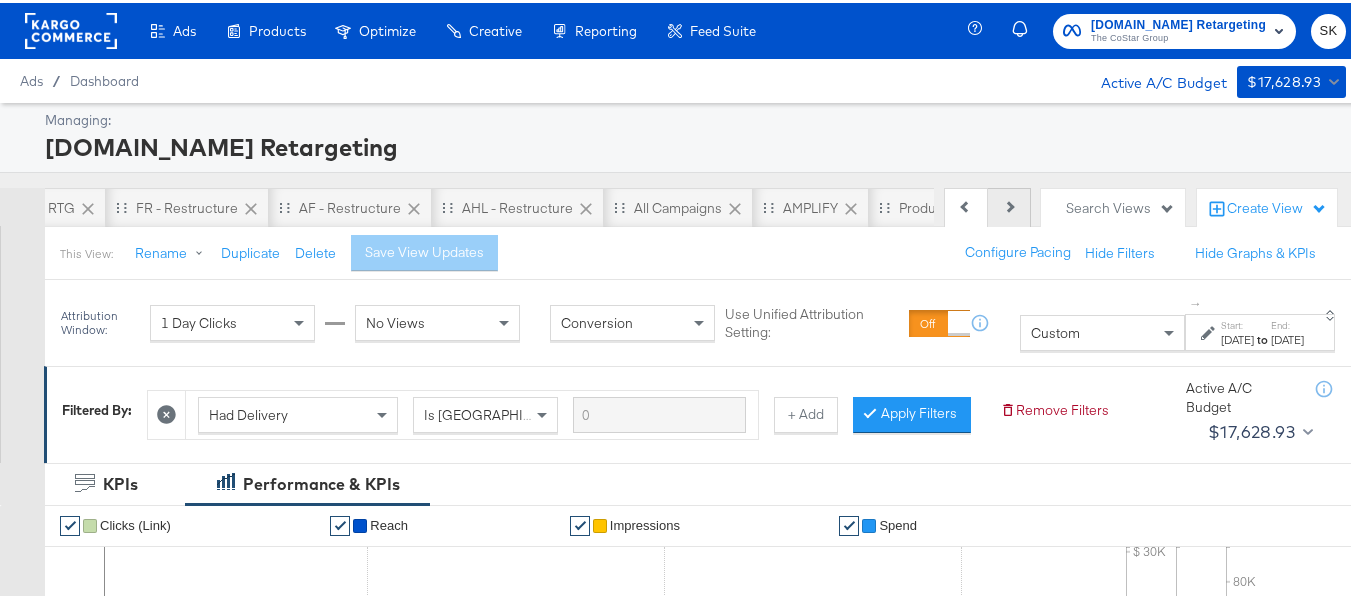 click on "Next" at bounding box center (1009, 205) 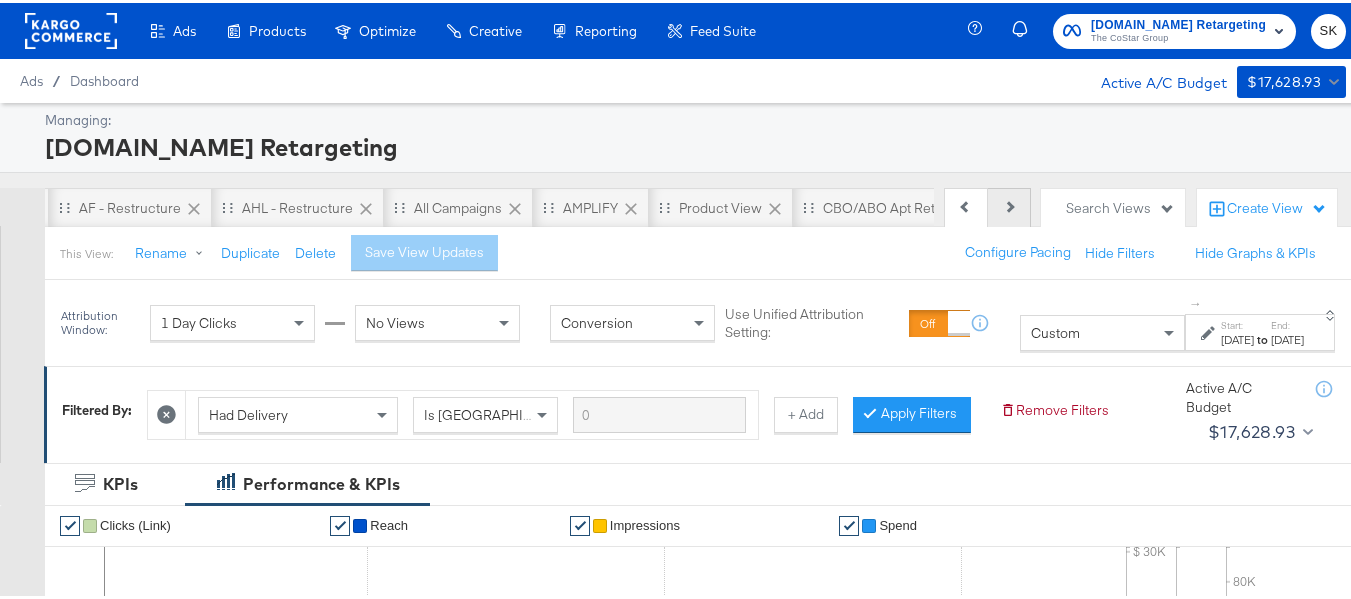 click on "Next" at bounding box center (1009, 205) 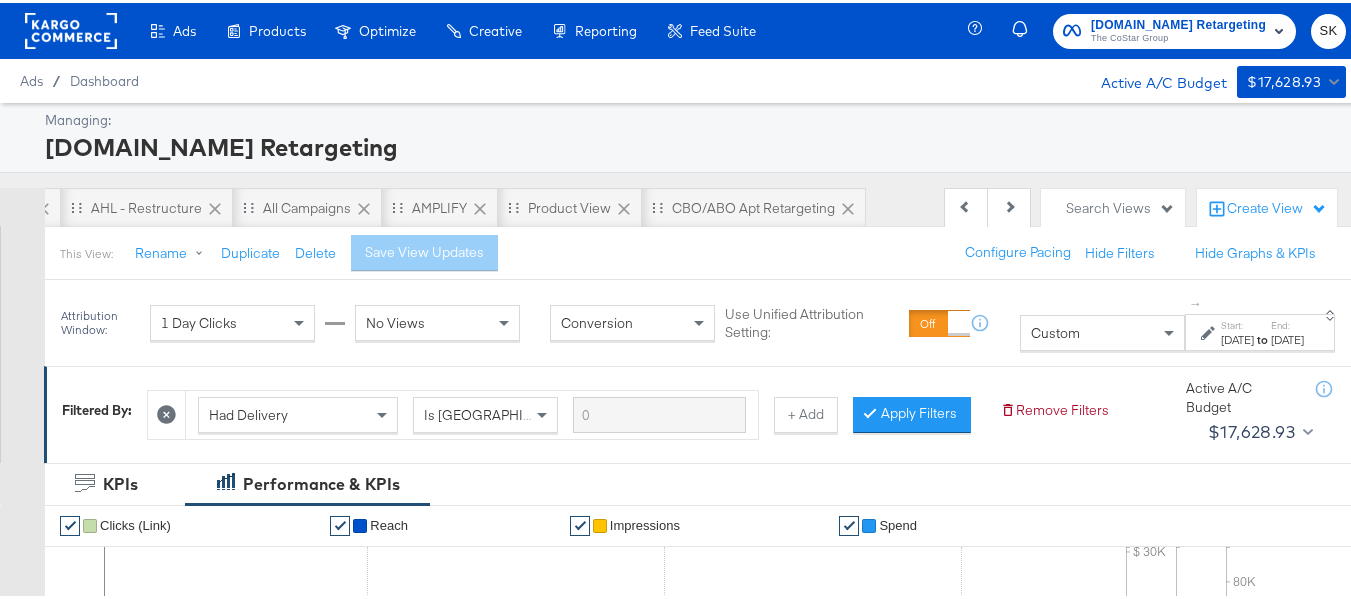 scroll, scrollTop: 0, scrollLeft: 898, axis: horizontal 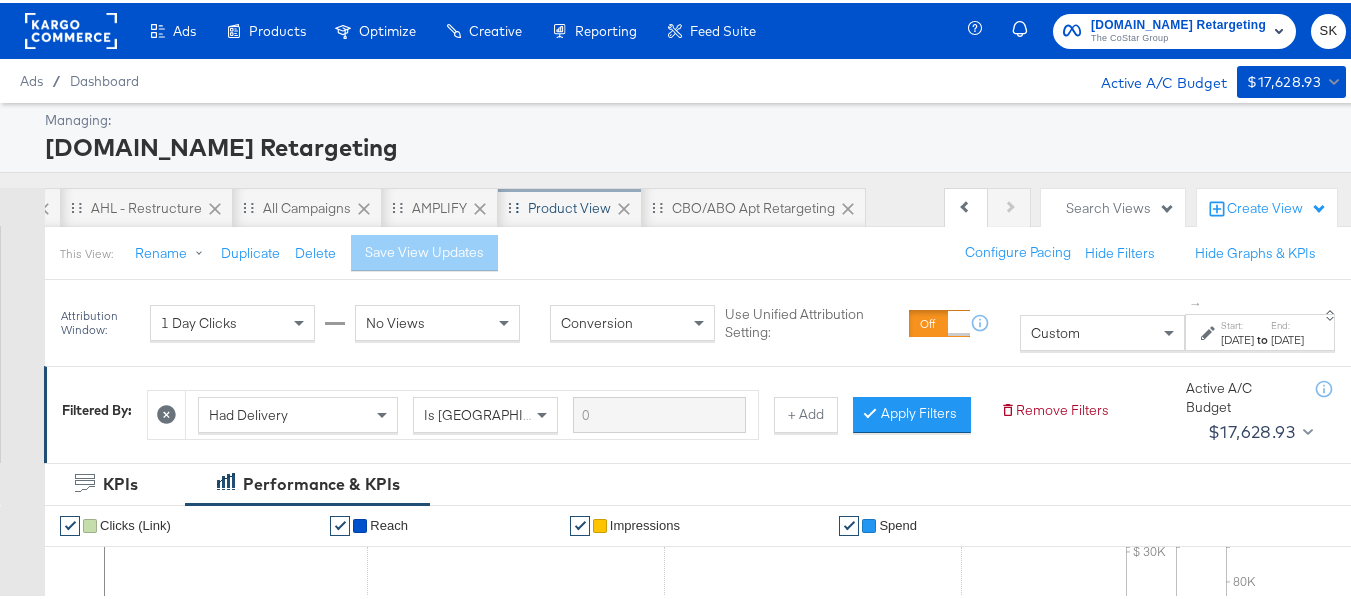 click on "Product View" at bounding box center (569, 205) 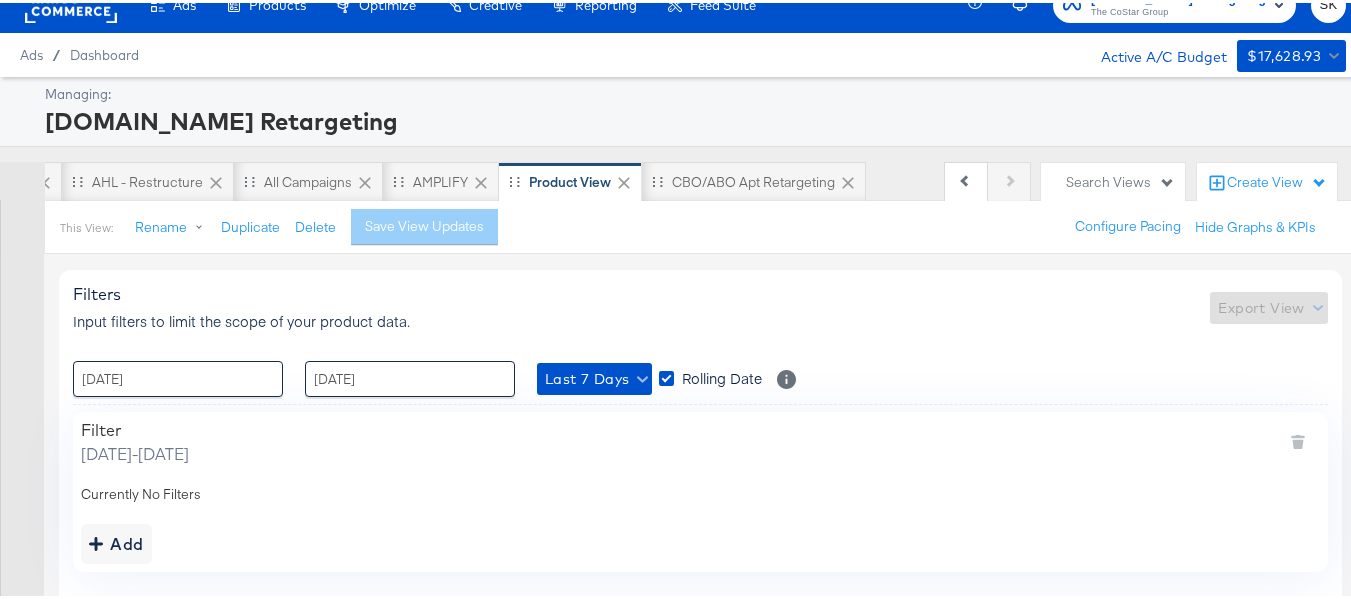 scroll, scrollTop: 106, scrollLeft: 0, axis: vertical 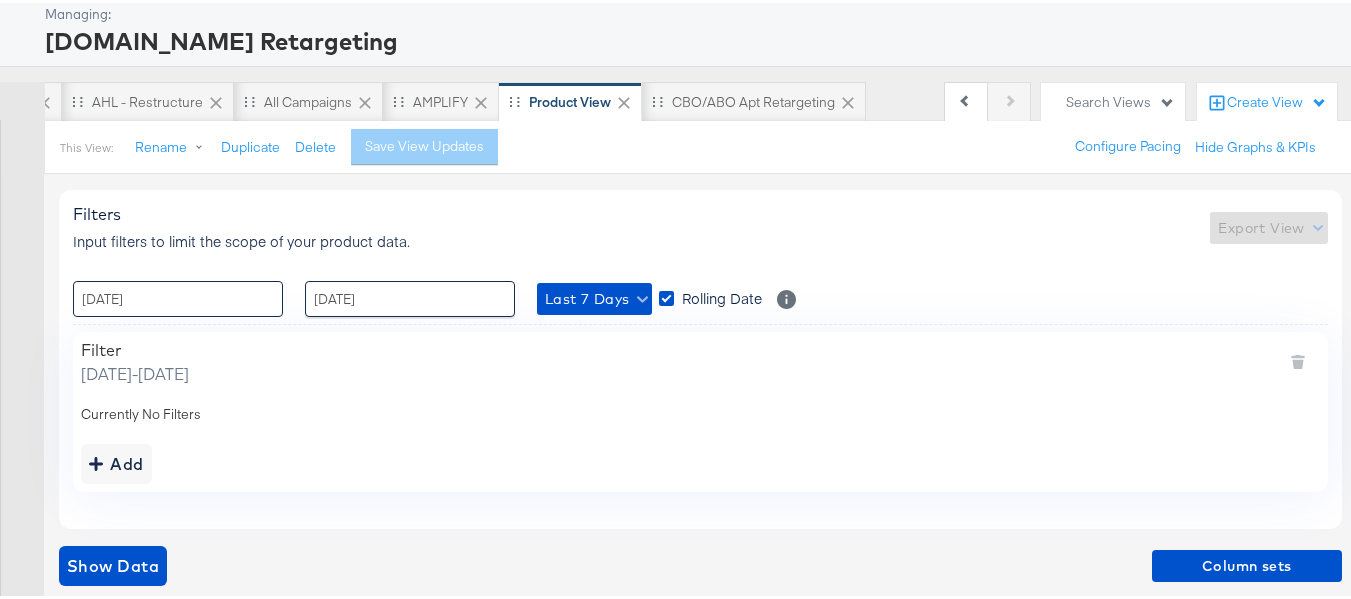 click on "10 / July / 2025" at bounding box center [178, 296] 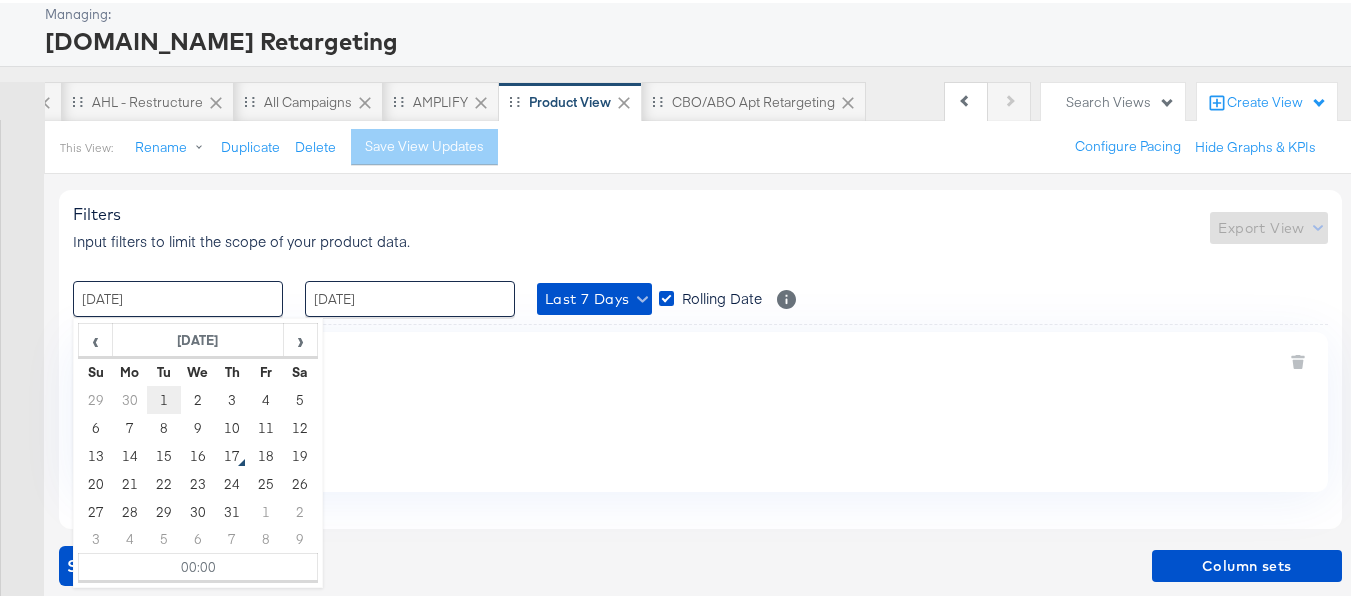 click on "1" at bounding box center [164, 397] 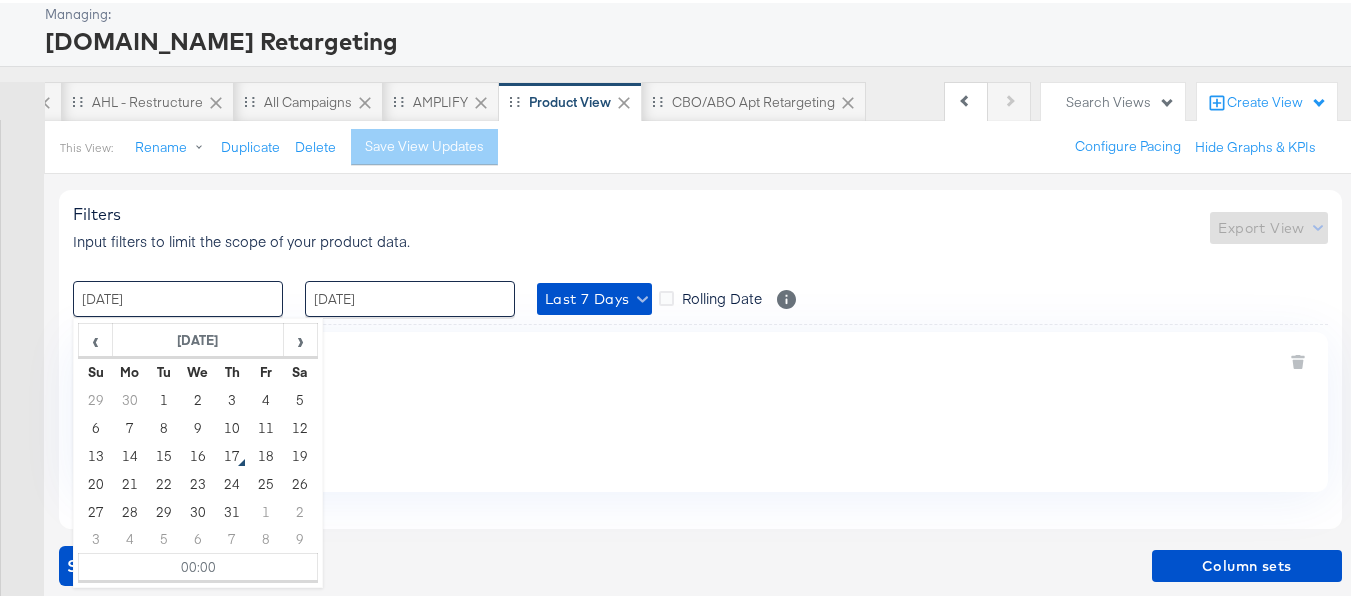 type on "01 / July / 2025 00:00" 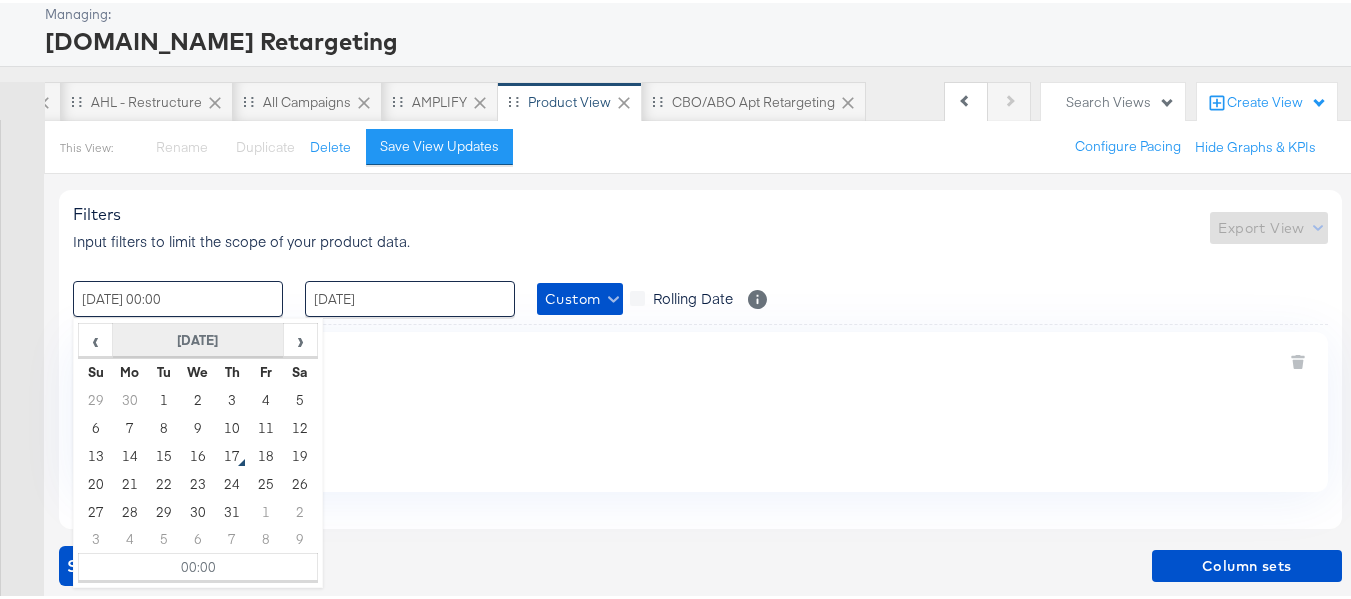 scroll, scrollTop: 0, scrollLeft: 897, axis: horizontal 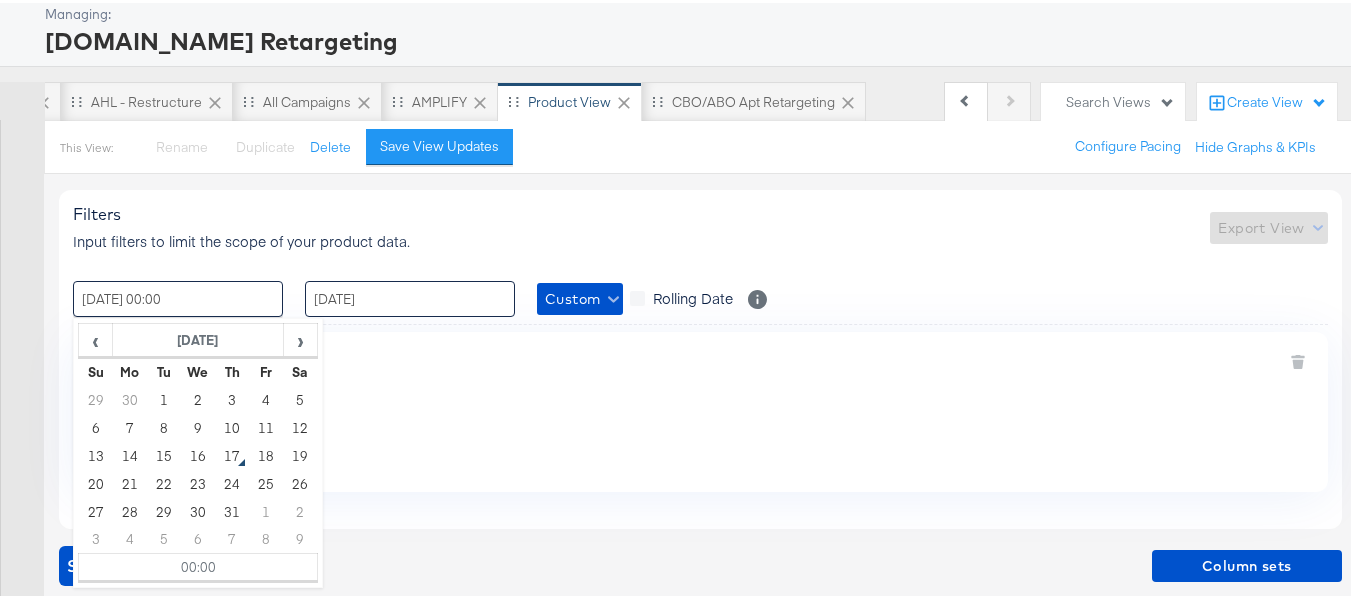 click on "16 / July / 2025" at bounding box center [410, 296] 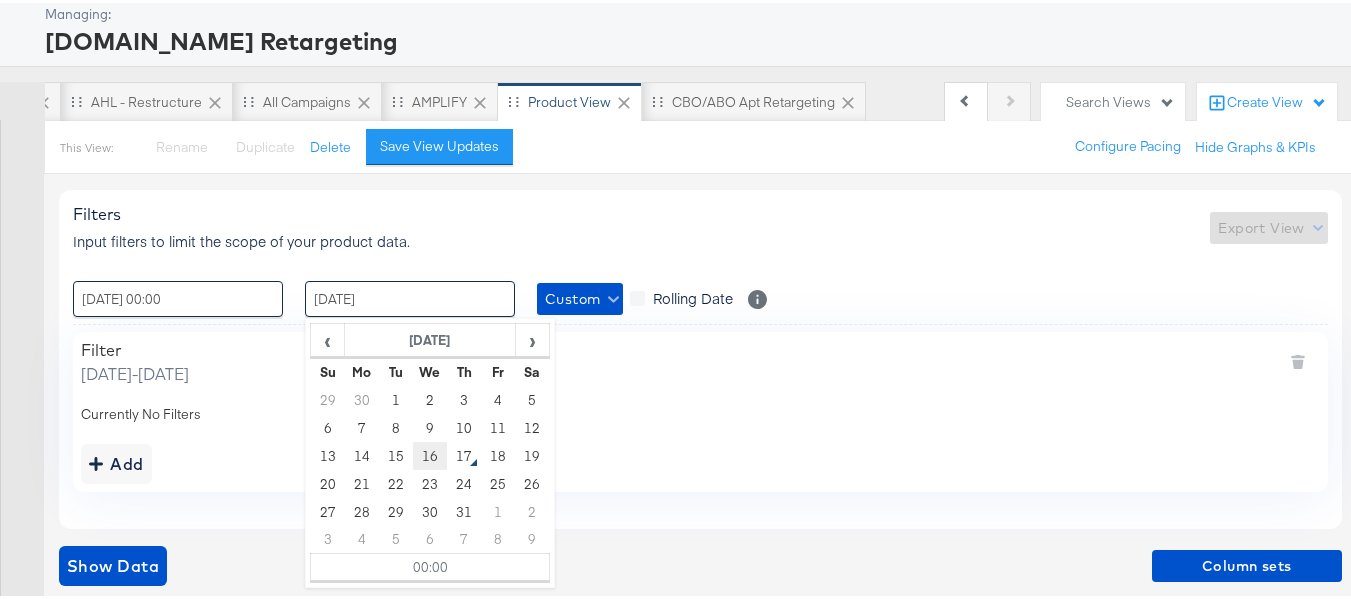 click on "16" at bounding box center [430, 453] 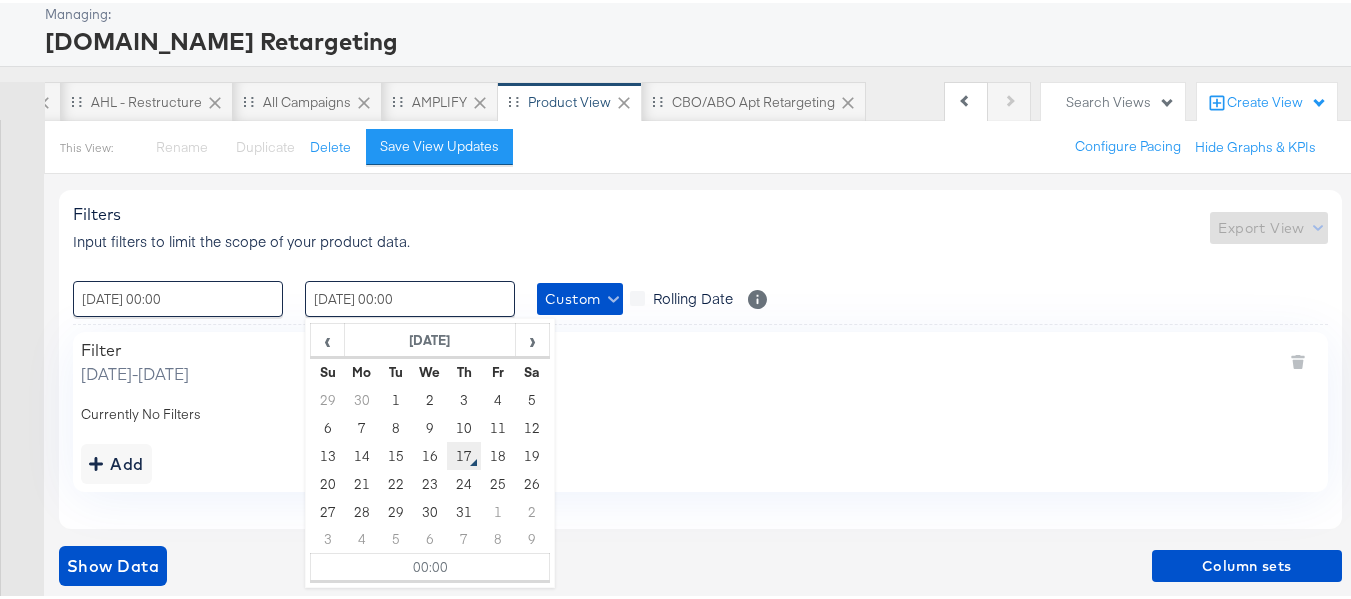 click on "17" at bounding box center (464, 453) 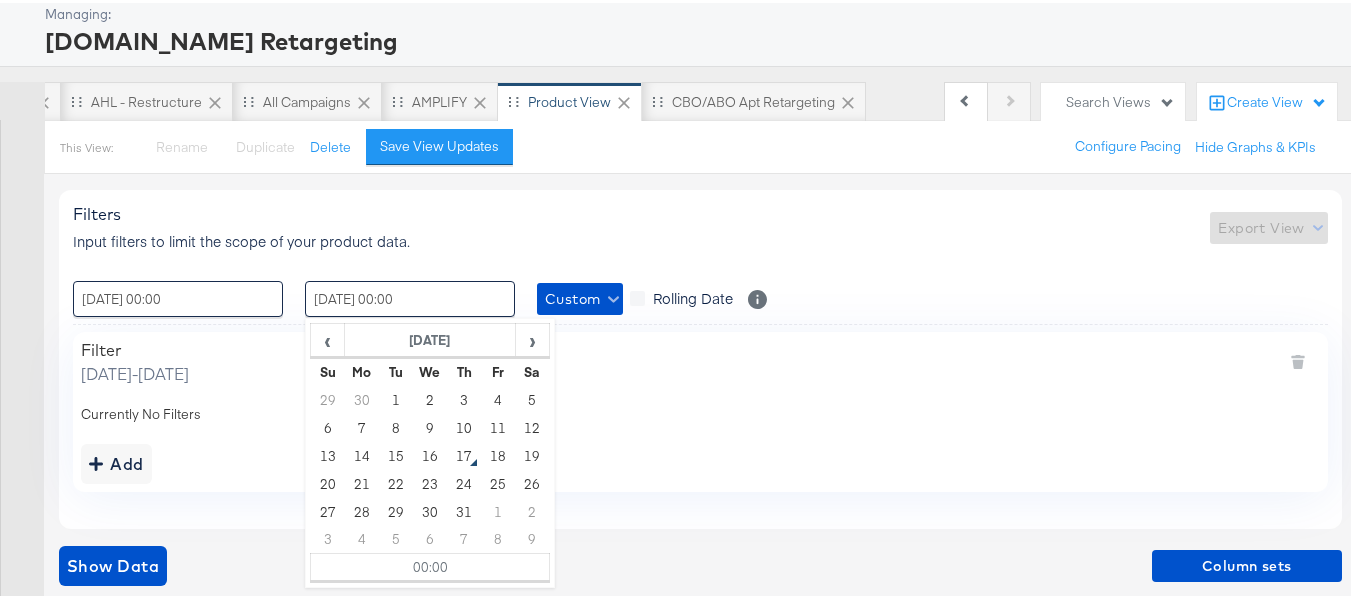 click on "Add" at bounding box center [700, 461] 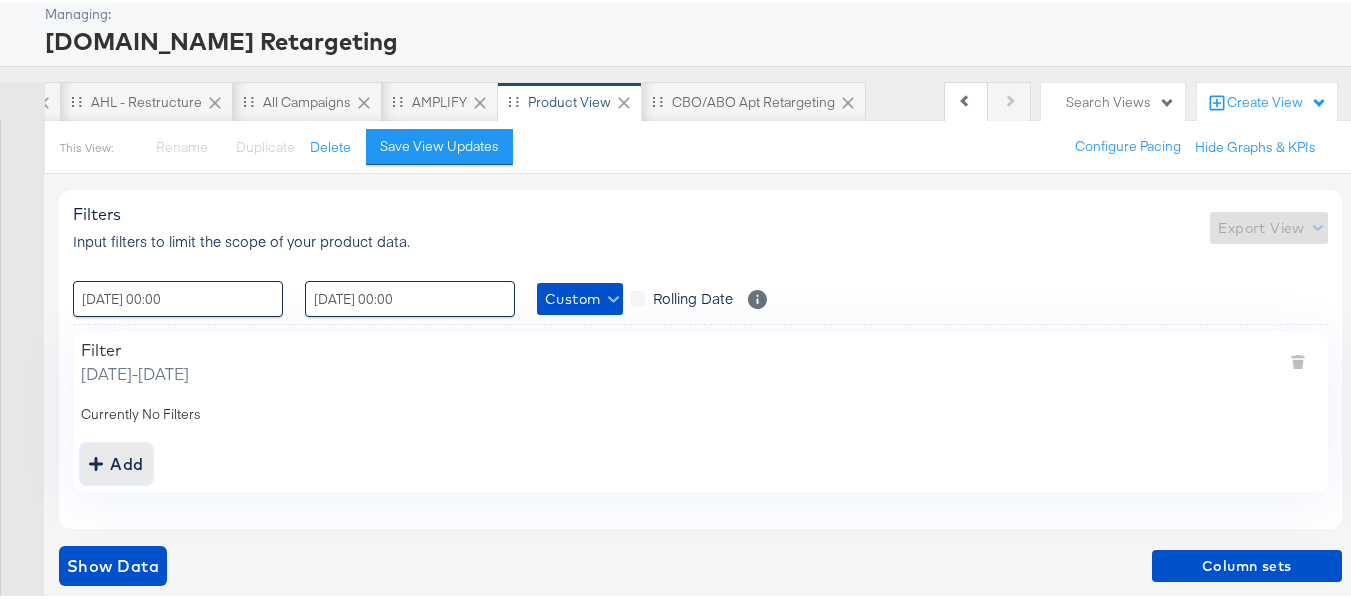 click on "Add" at bounding box center [116, 461] 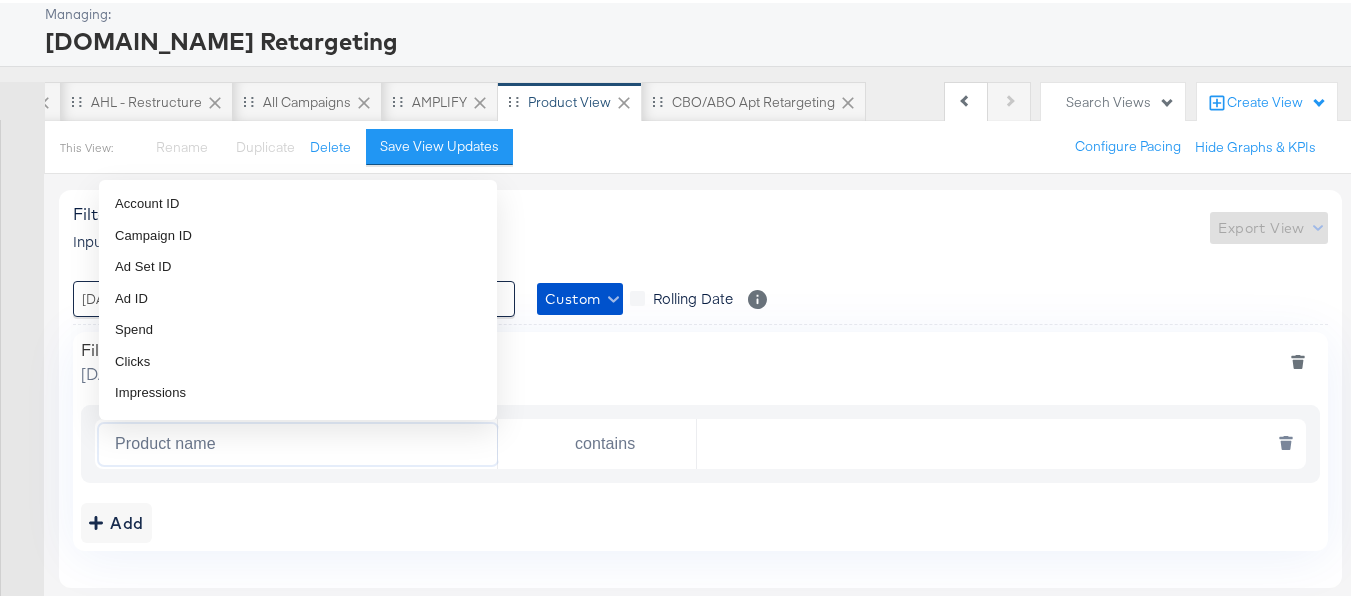 click on "Product name" at bounding box center [302, 441] 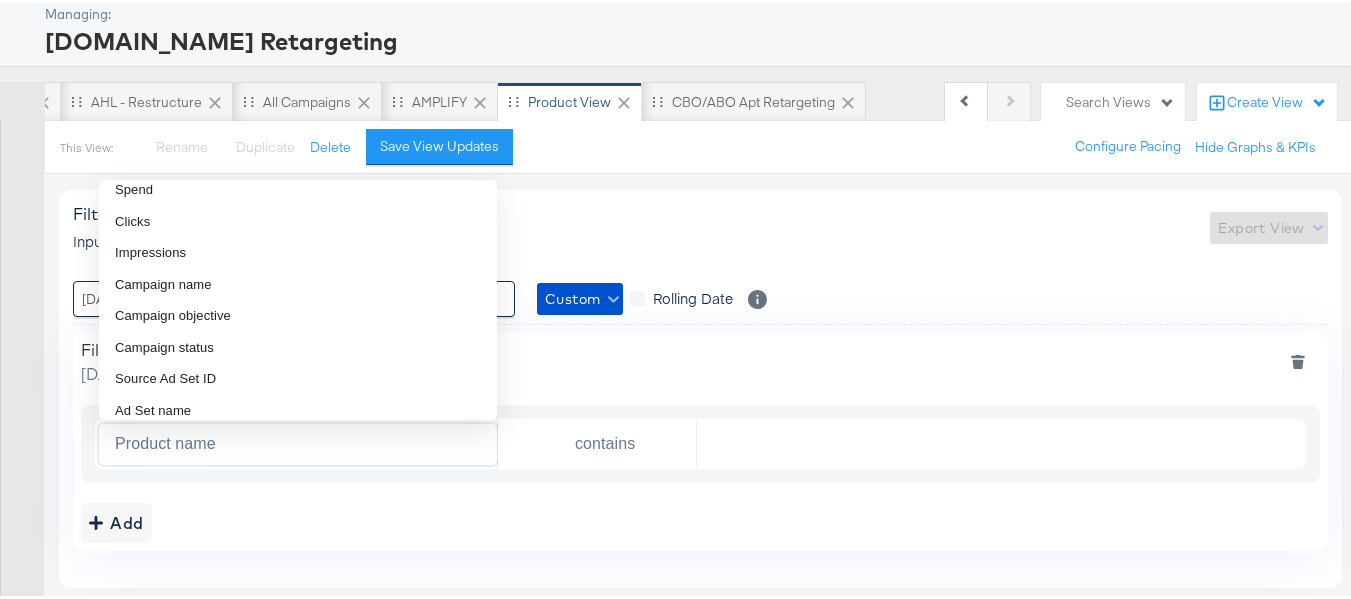scroll, scrollTop: 200, scrollLeft: 0, axis: vertical 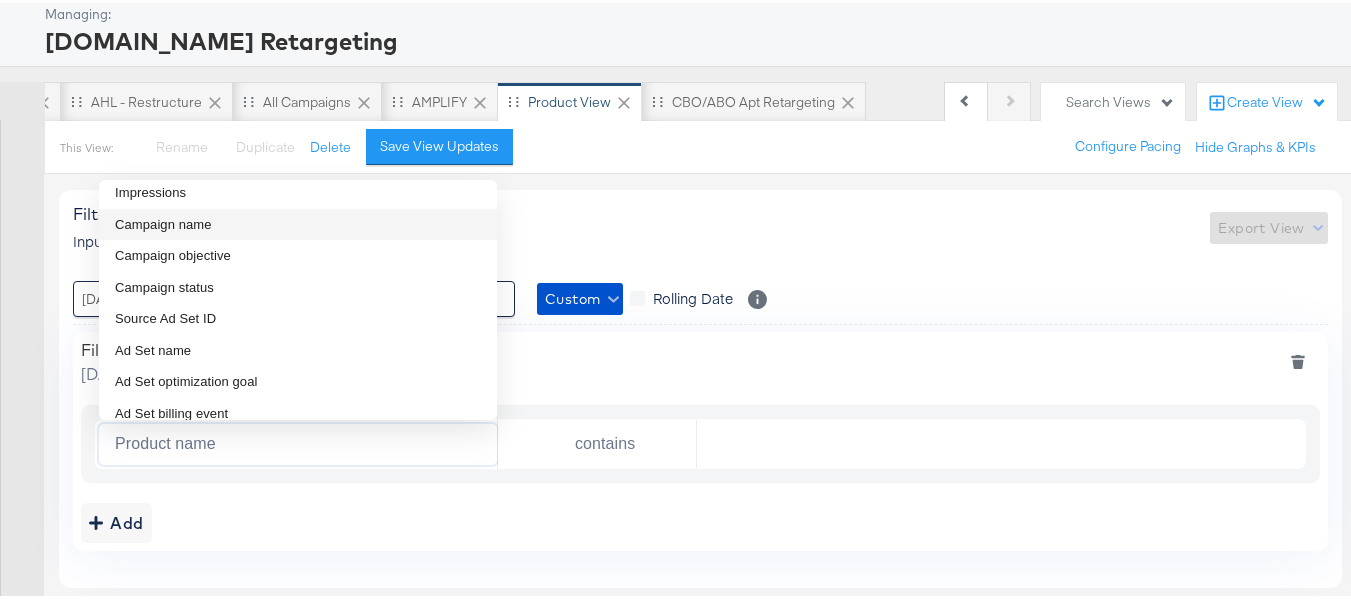 click on "Campaign name" at bounding box center (163, 222) 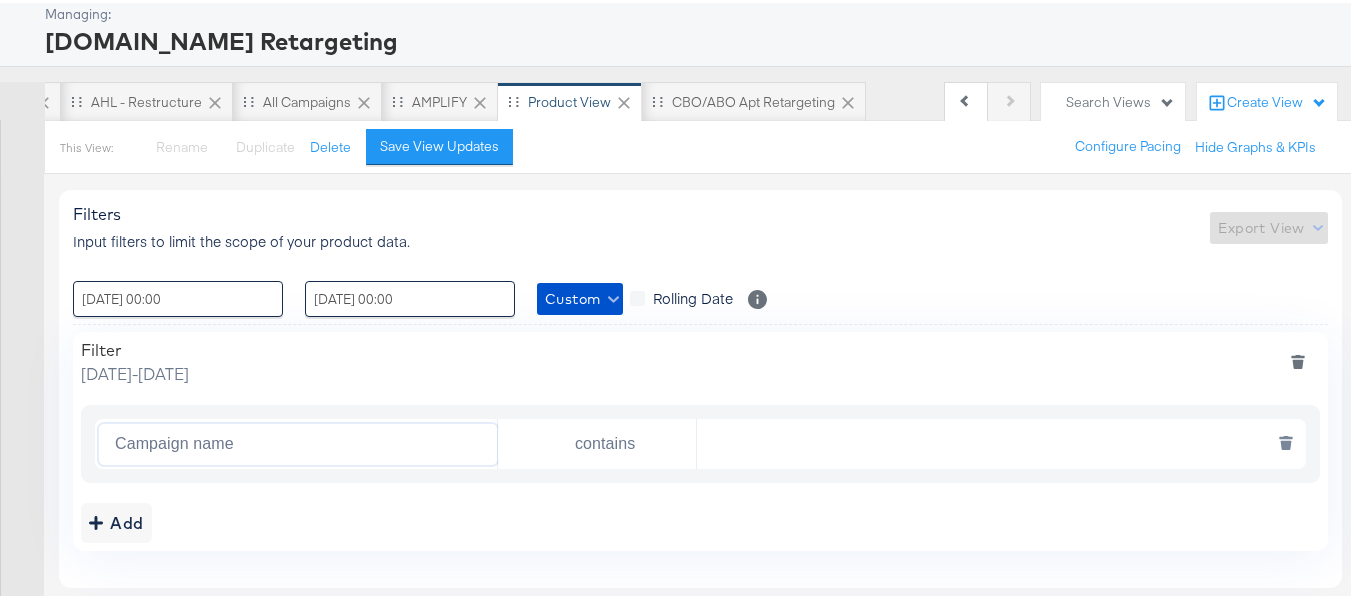 click at bounding box center [996, 441] 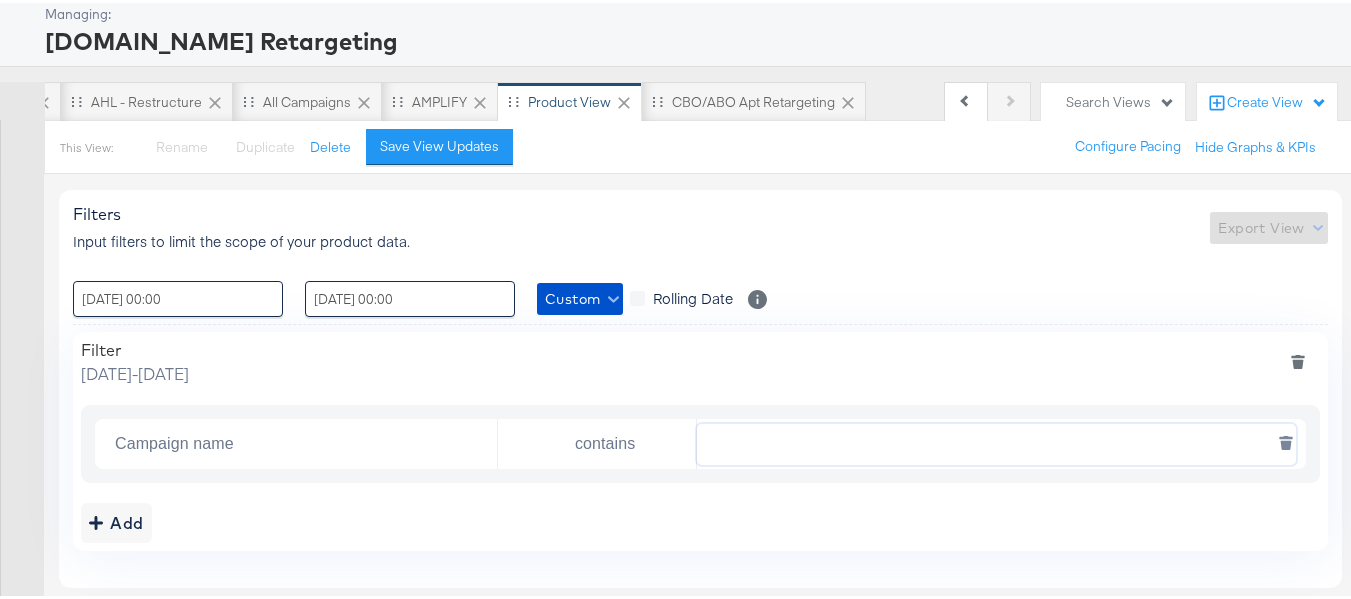 paste on "AHL24" 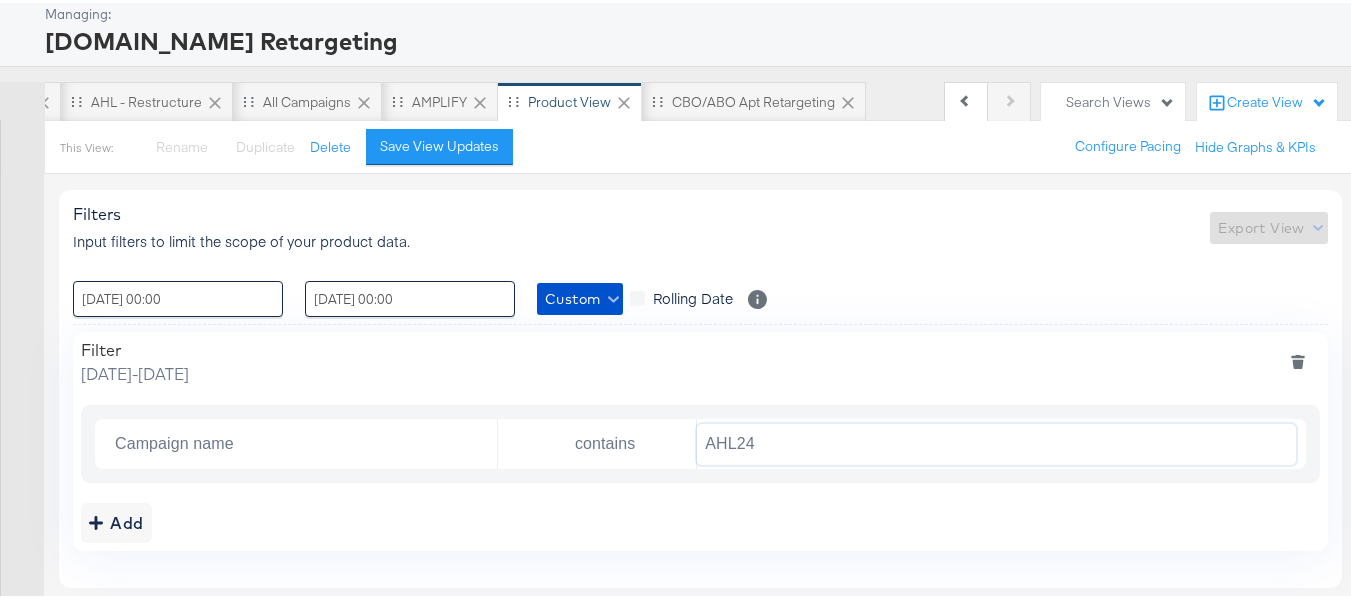 click on "Filter Tuesday, July 1 2025  -  Thursday, July 17 2025" at bounding box center (700, 359) 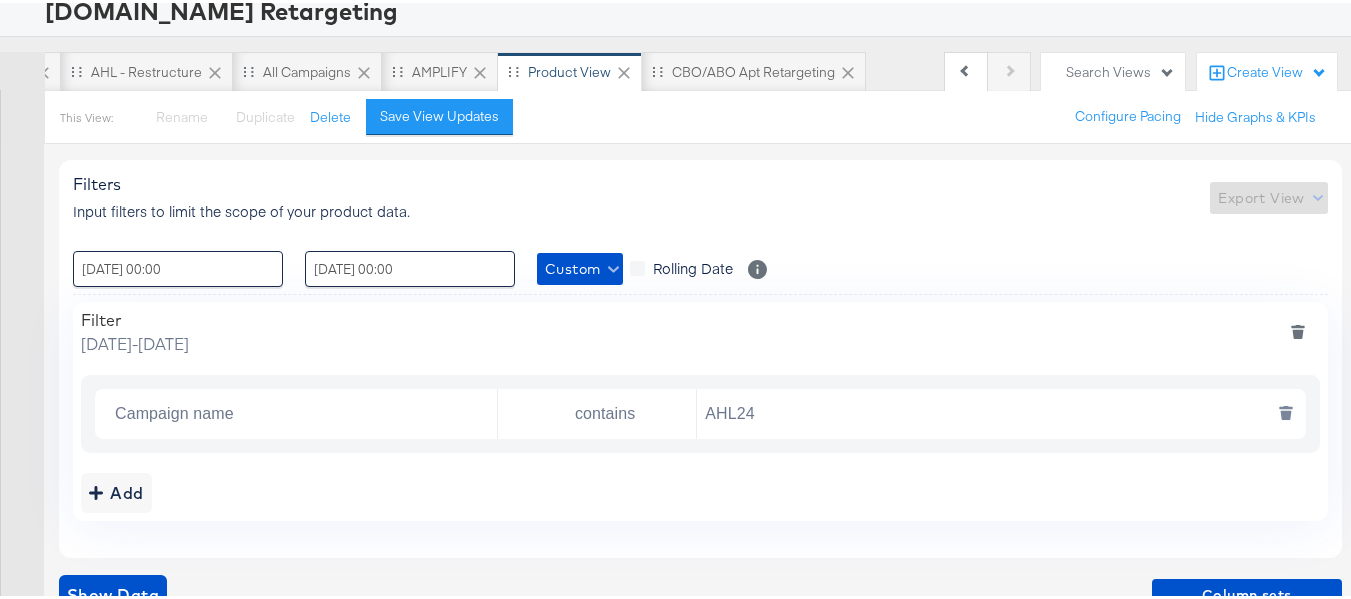 scroll, scrollTop: 165, scrollLeft: 0, axis: vertical 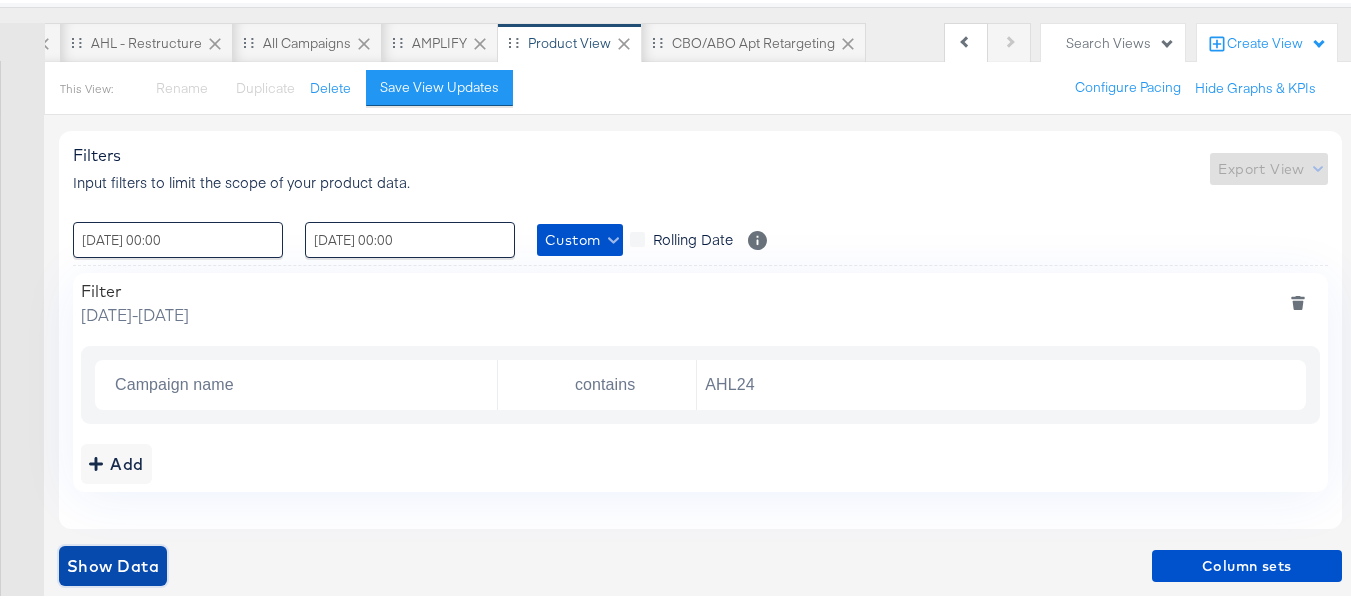 click on "Show Data" at bounding box center [113, 563] 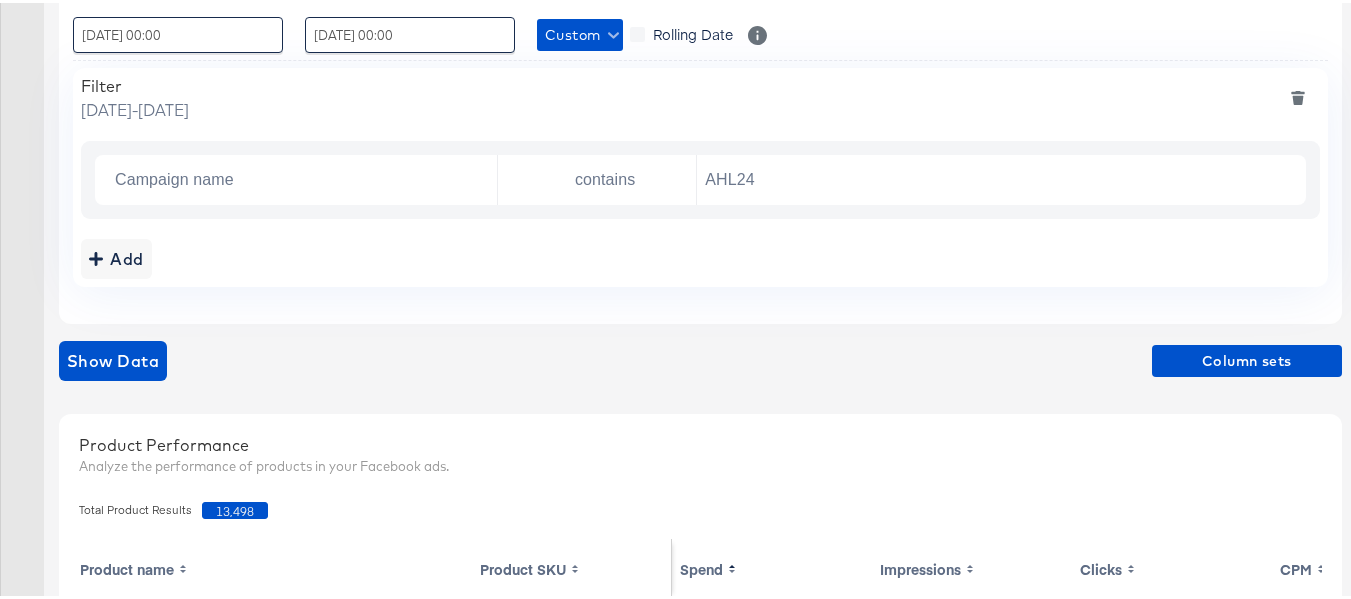 scroll, scrollTop: 365, scrollLeft: 0, axis: vertical 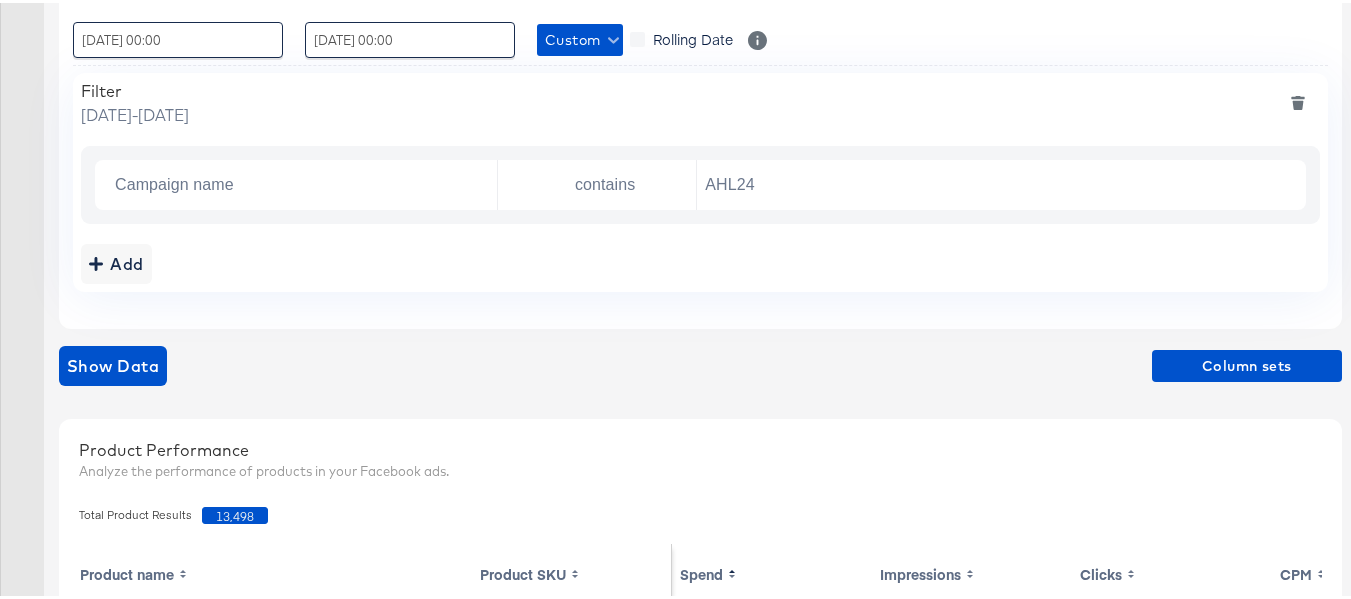 click on "13,498" at bounding box center (235, 512) 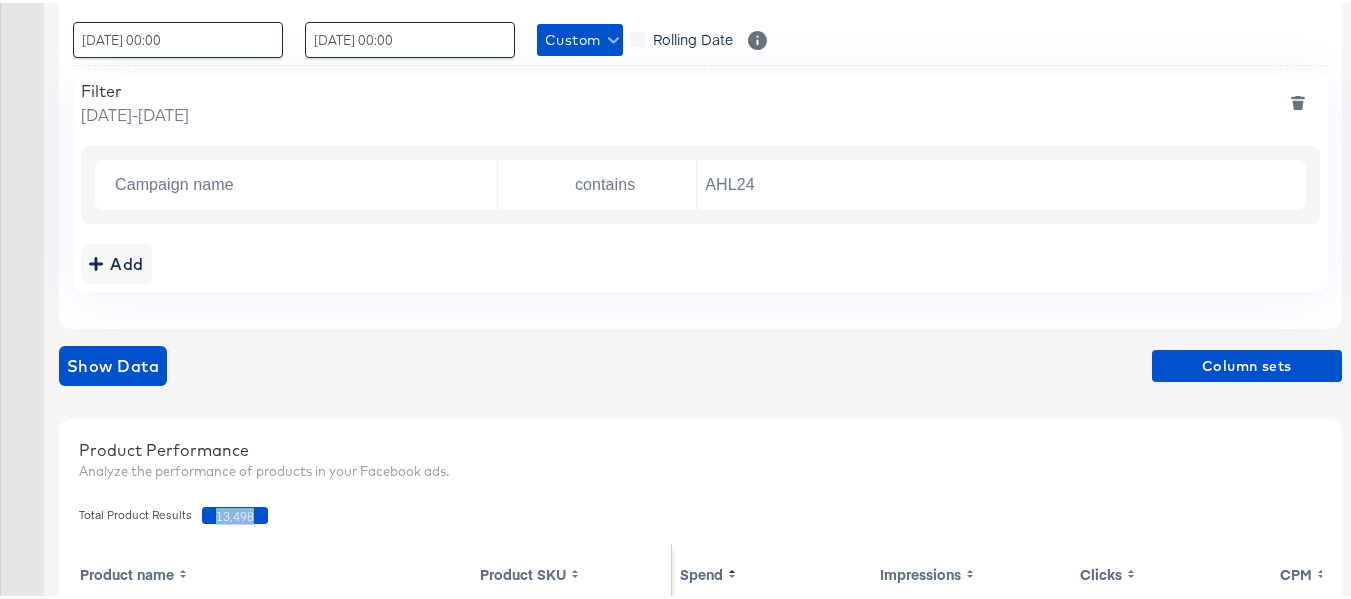 click on "13,498" at bounding box center [235, 512] 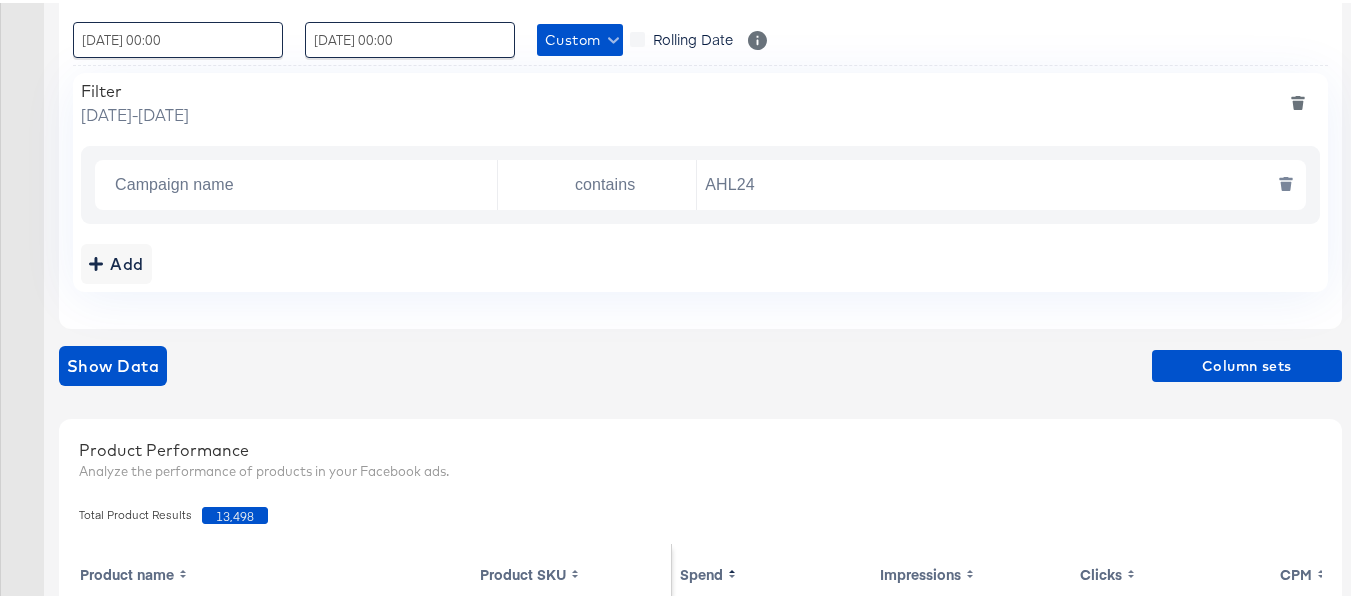 click on "AHL24" at bounding box center [996, 182] 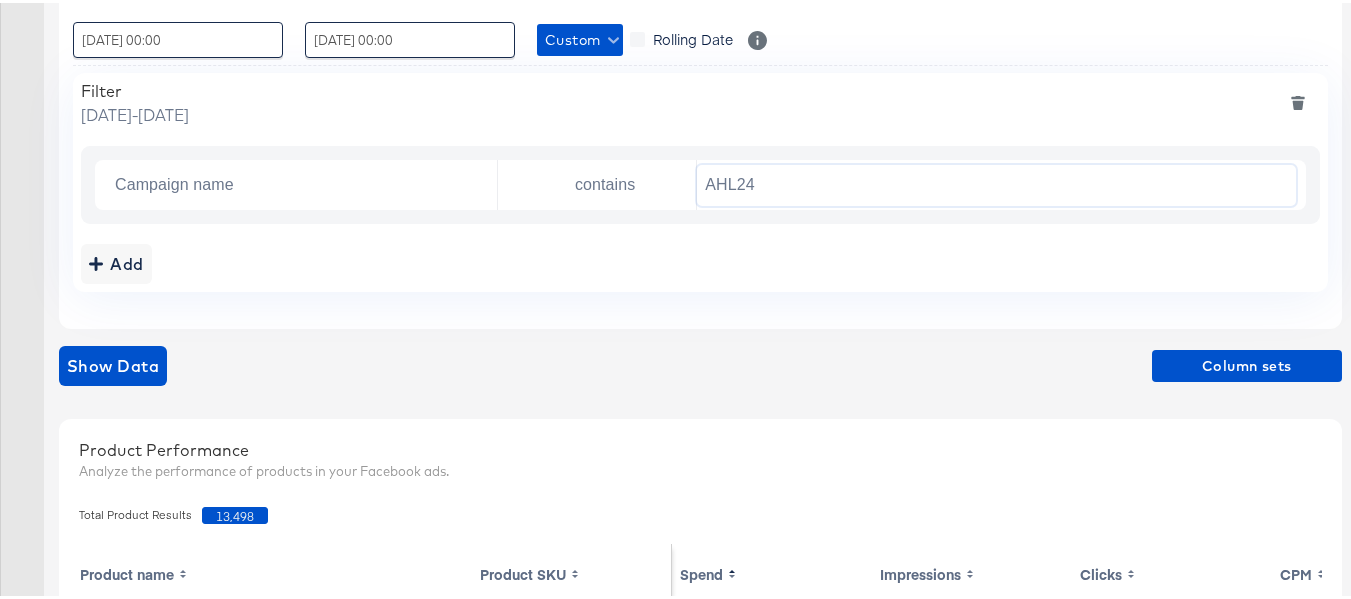 paste on "F" 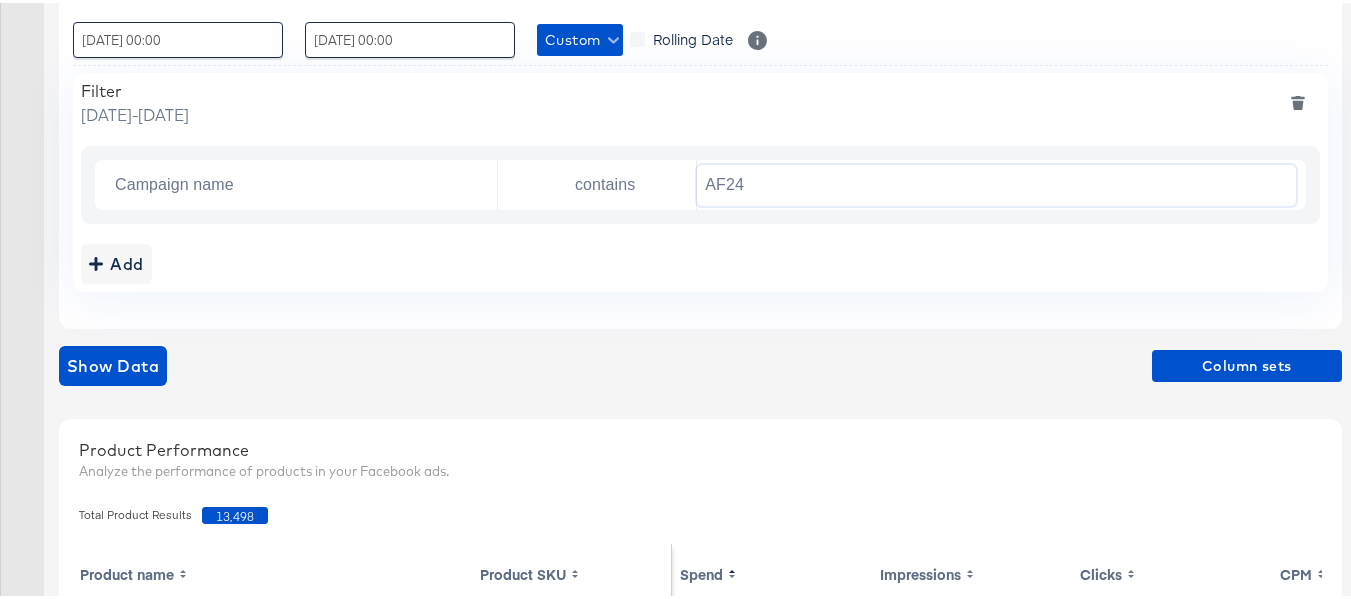 click on "Filter Tuesday, July 1 2025  -  Thursday, July 17 2025 Campaign name contains AF24 Add" at bounding box center (700, 179) 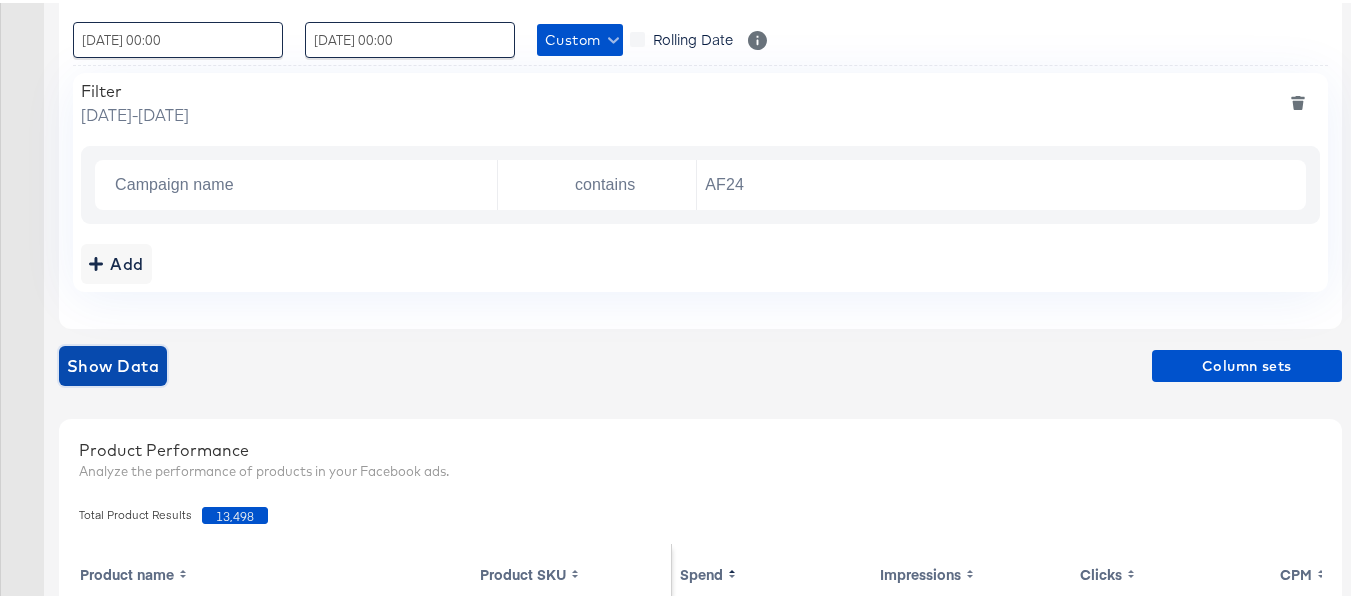 click on "Show Data" at bounding box center (113, 363) 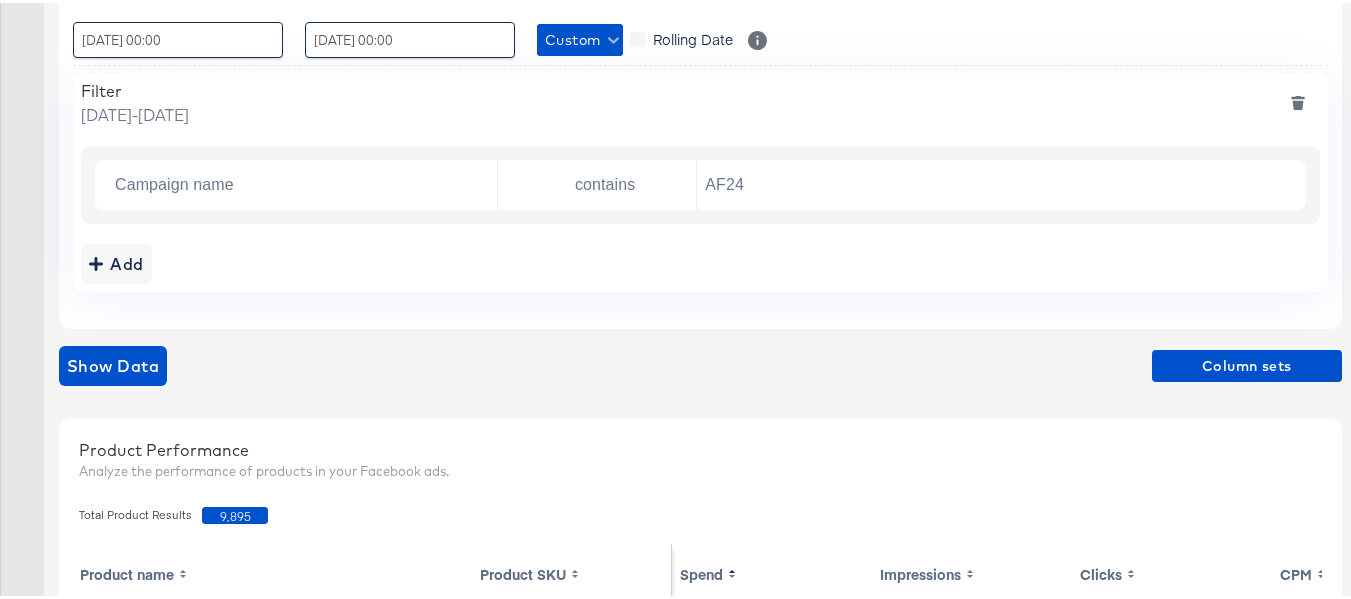click on "9,895" at bounding box center (235, 512) 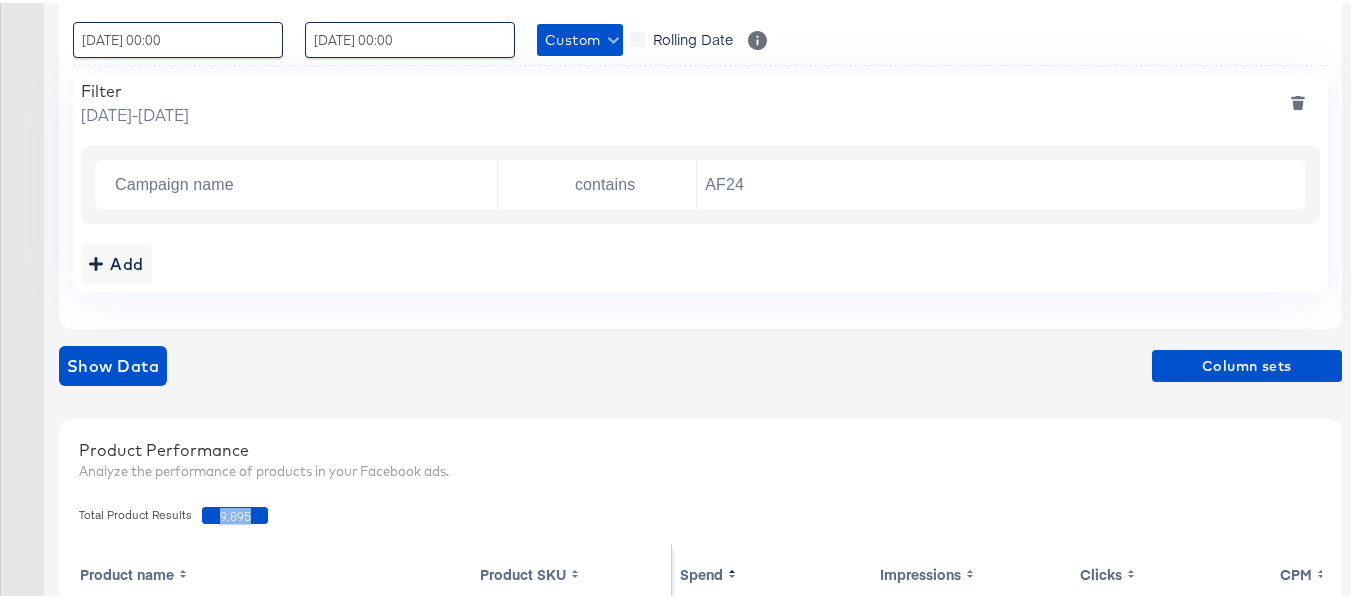 click on "9,895" at bounding box center (235, 512) 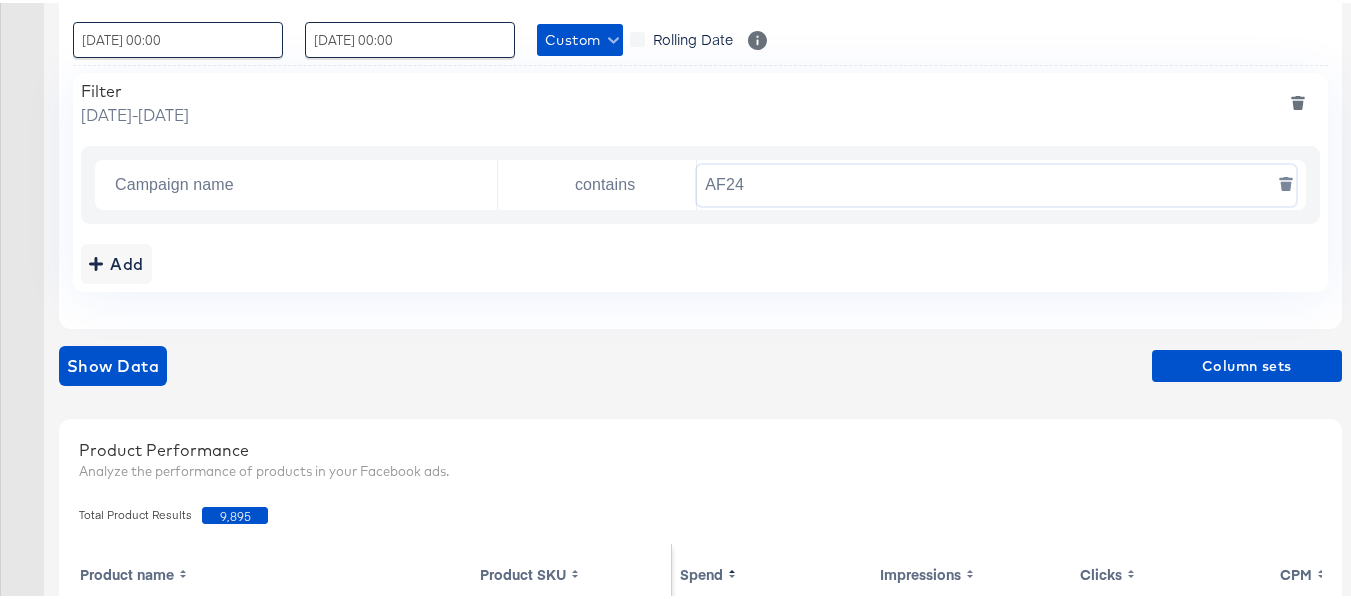 click on "AF24" at bounding box center (996, 182) 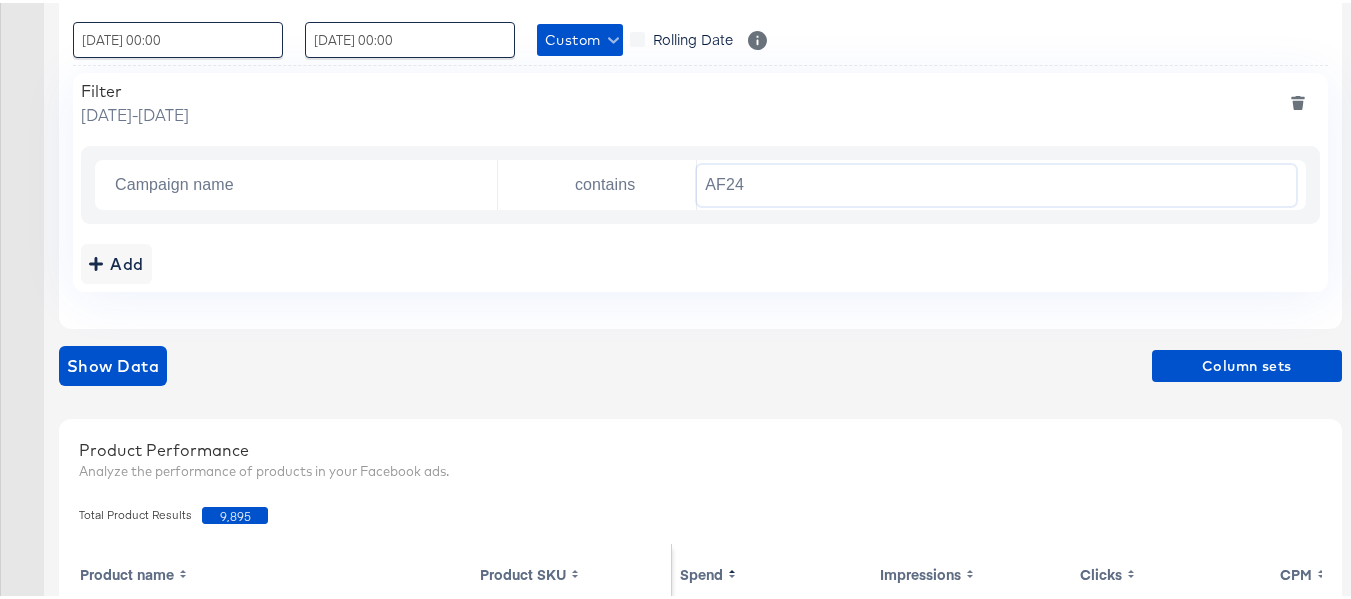 paste on "FR" 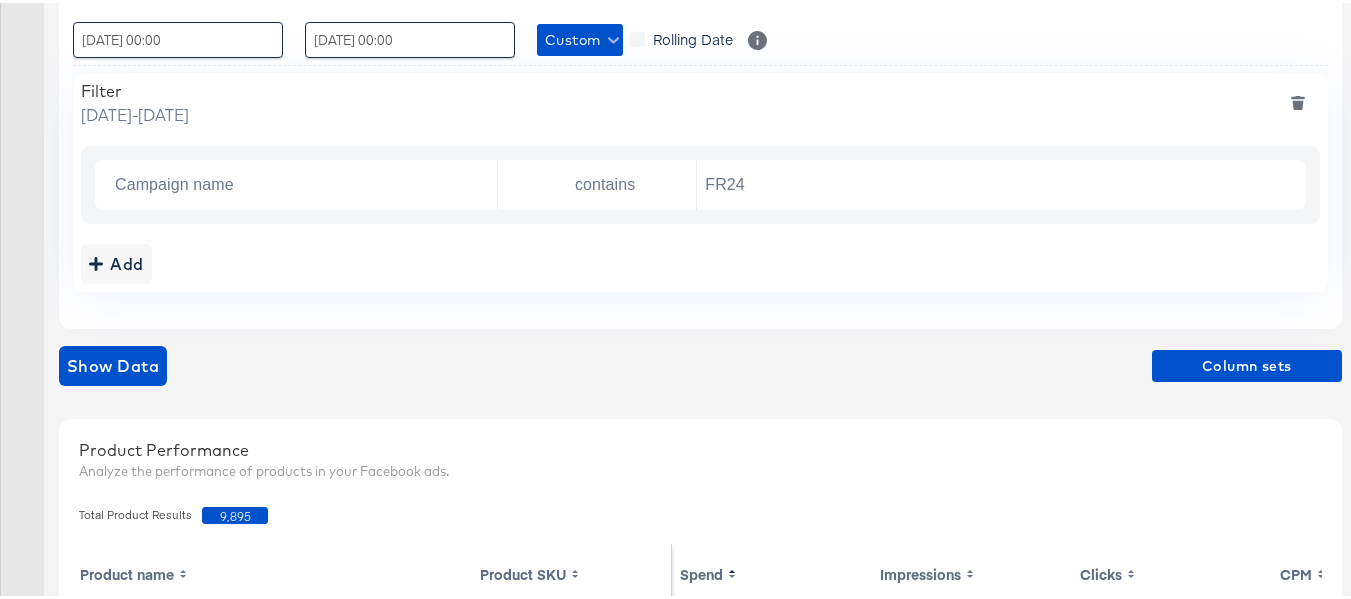 click on "Add" at bounding box center [700, 261] 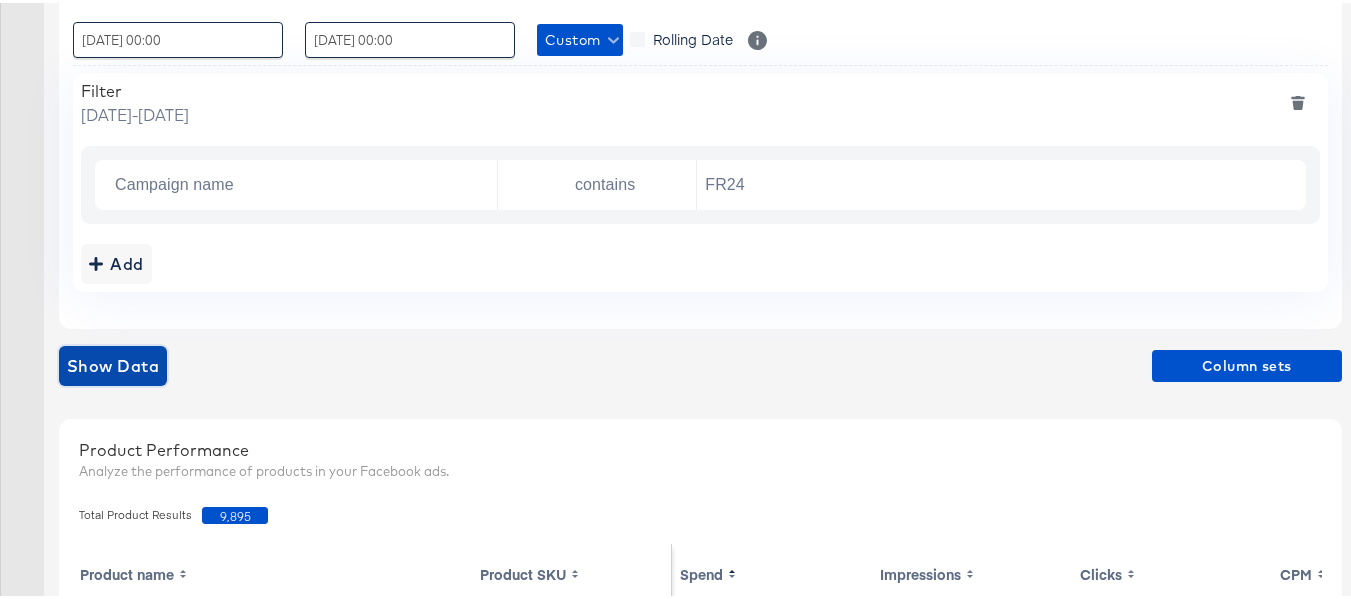 click on "Show Data" at bounding box center (113, 363) 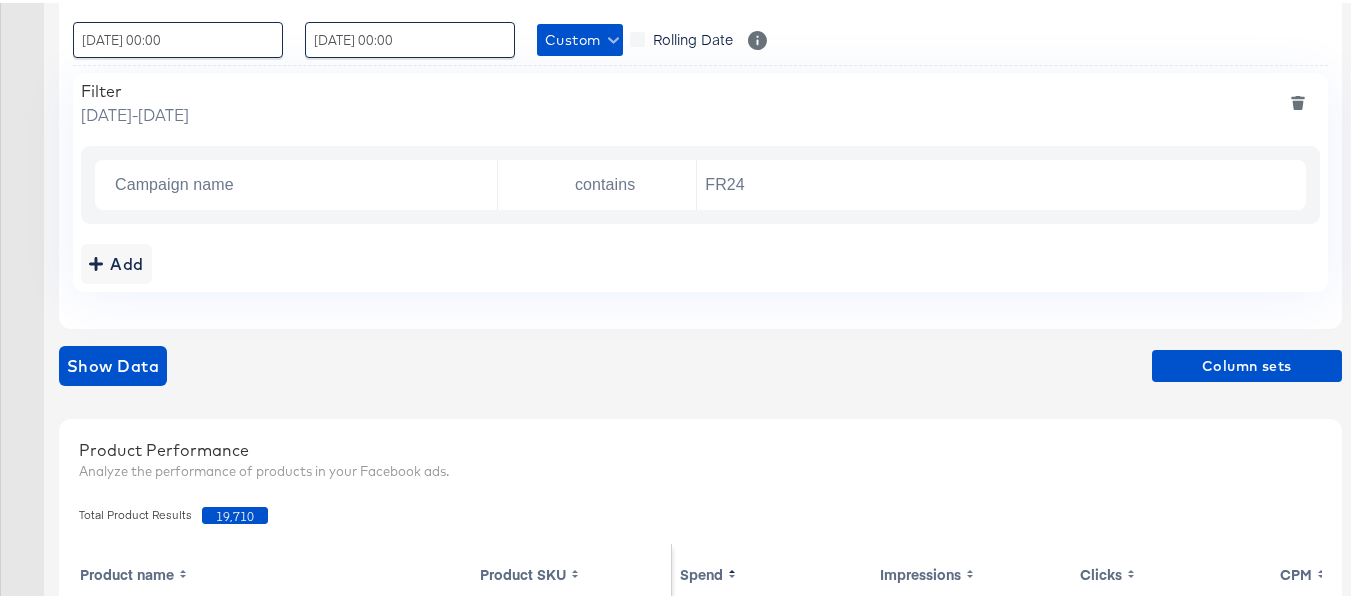 click on "19,710" at bounding box center (235, 512) 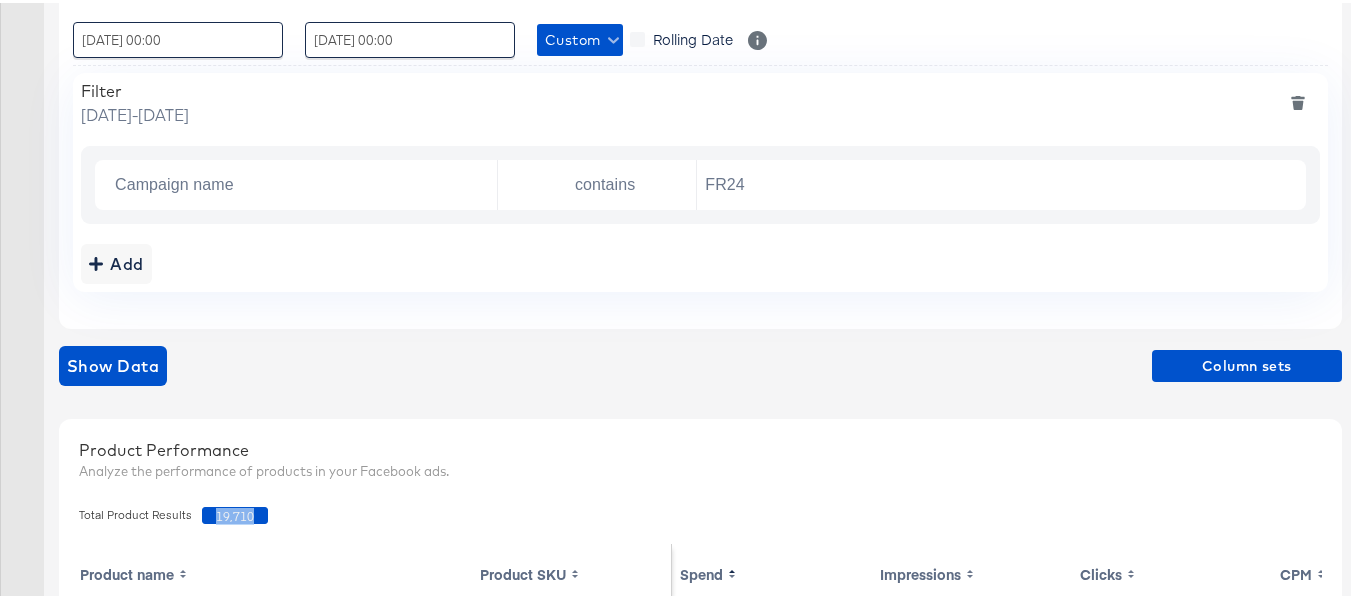 click on "19,710" at bounding box center [235, 512] 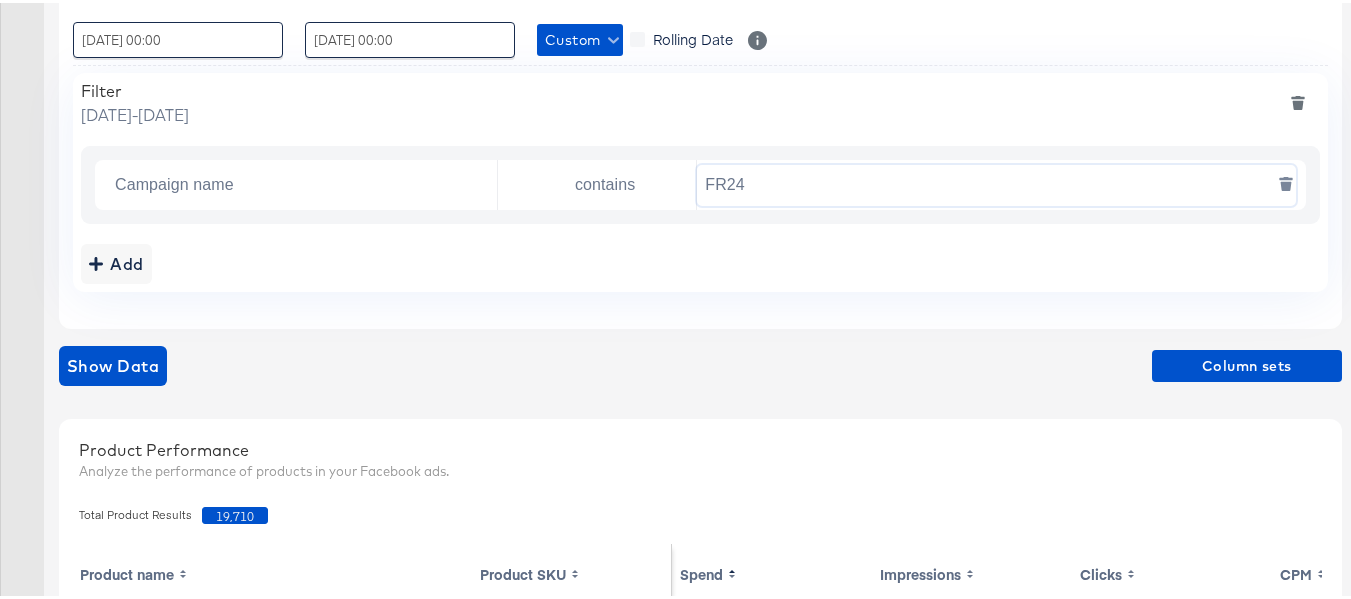click on "FR24" at bounding box center (996, 182) 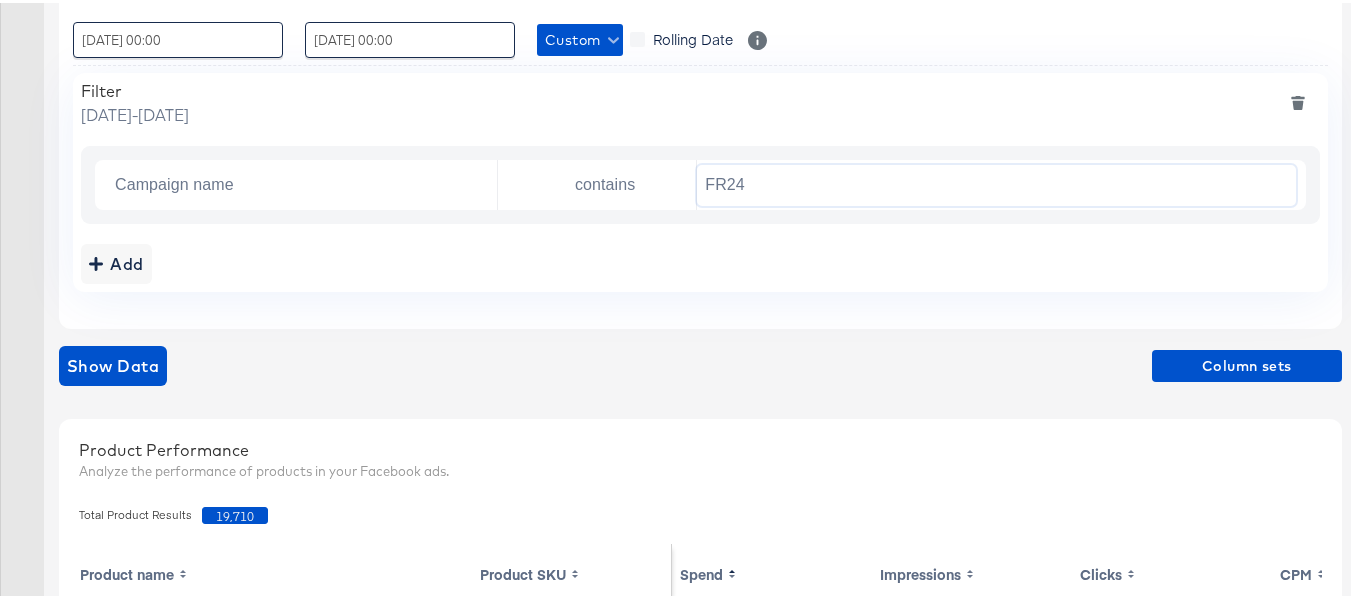 paste on "DARE" 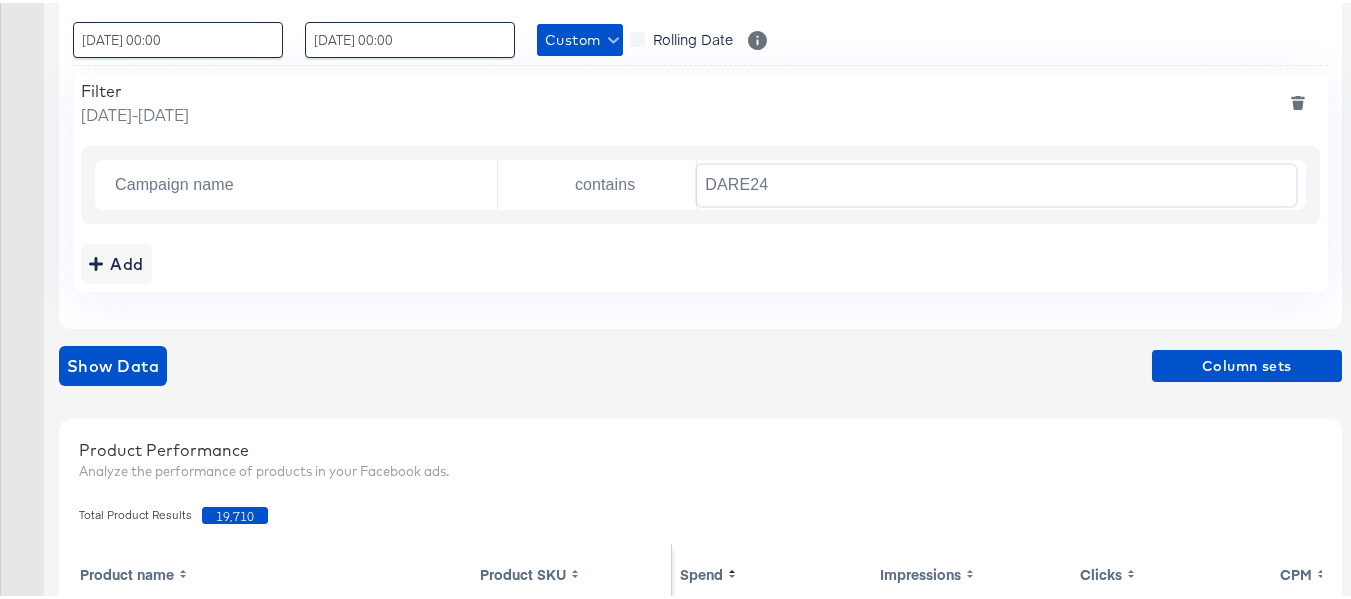 type on "DARE24" 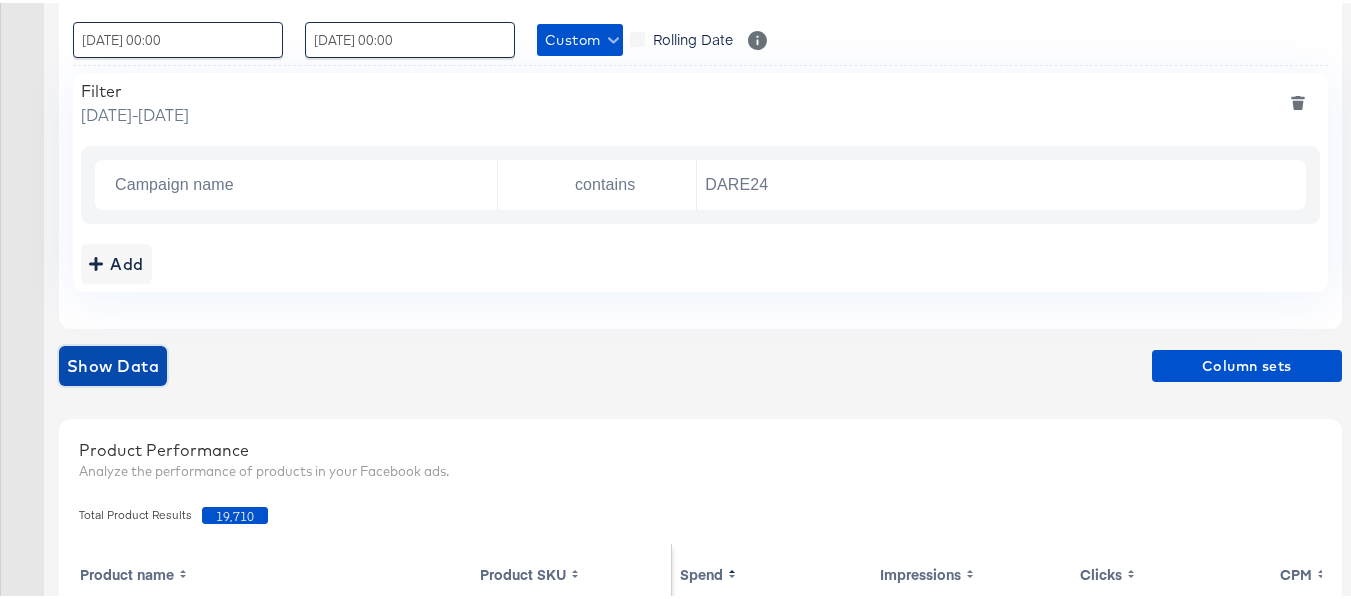 click on "Show Data" at bounding box center [113, 363] 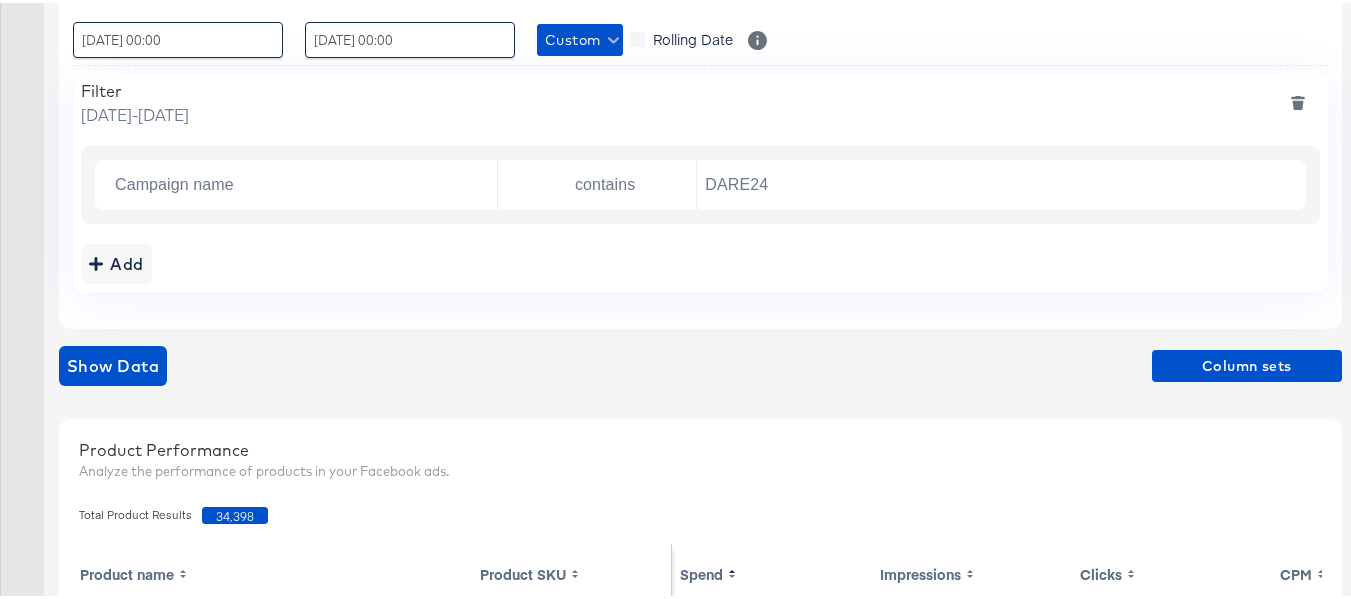 click on "34,398" at bounding box center (235, 512) 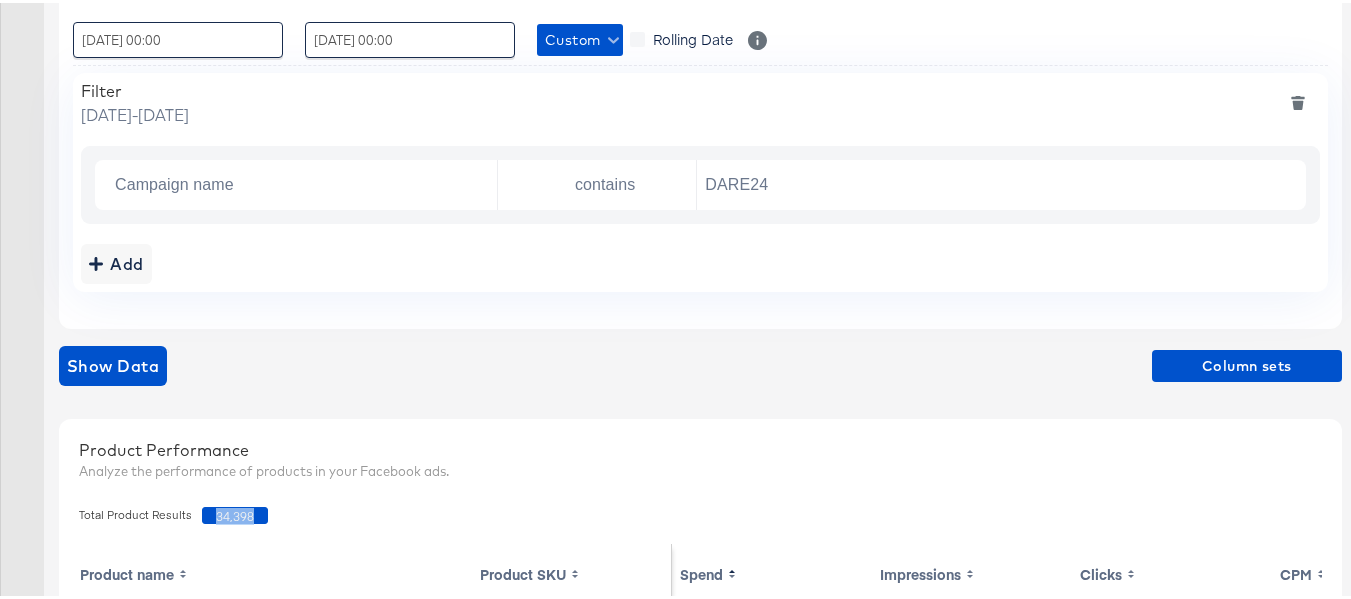 click on "34,398" at bounding box center (235, 512) 